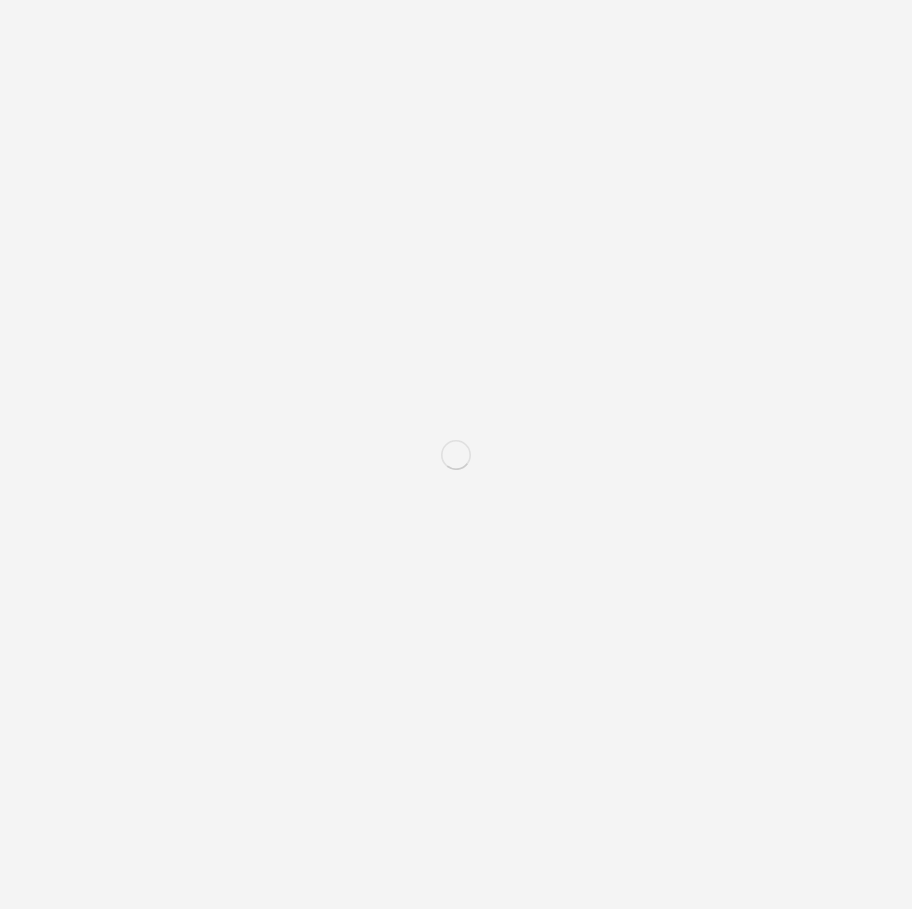scroll, scrollTop: 0, scrollLeft: 0, axis: both 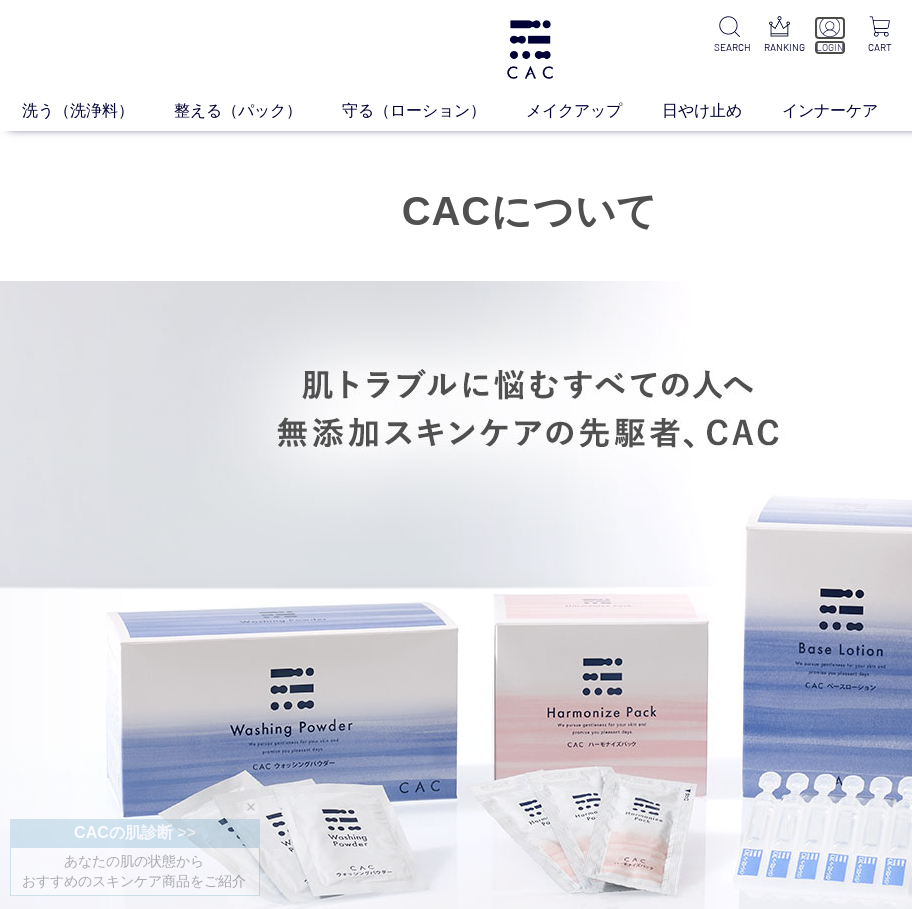 click on "LOGIN" at bounding box center [830, 47] 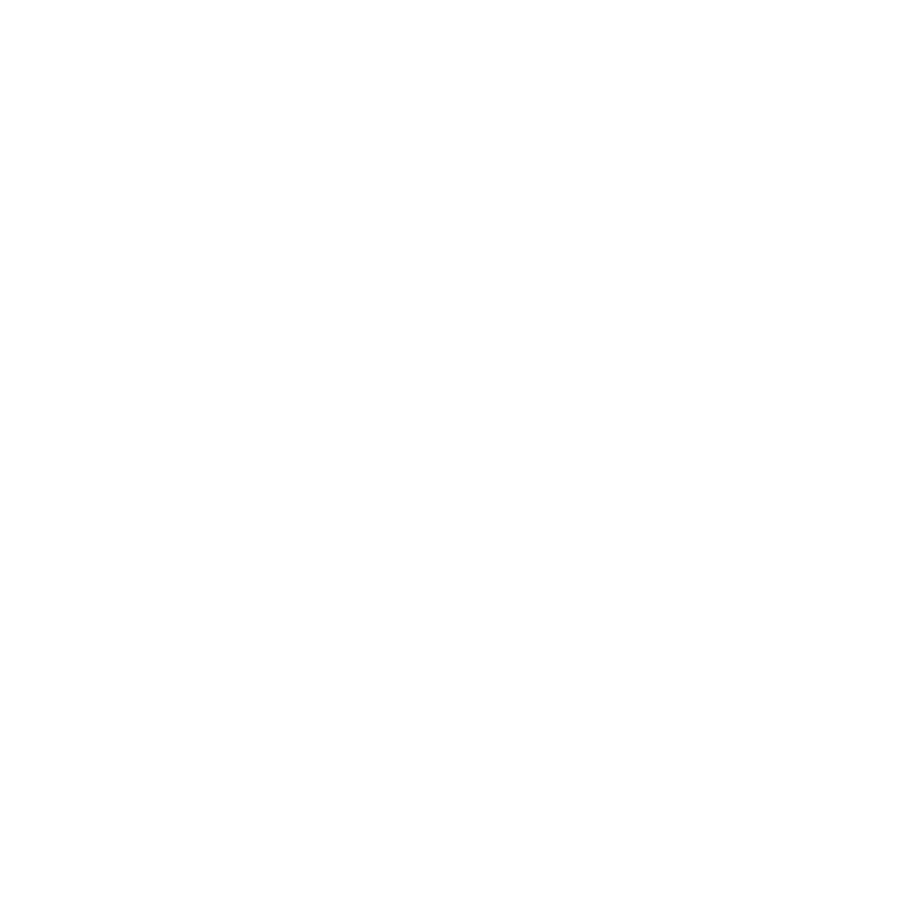scroll, scrollTop: 0, scrollLeft: 0, axis: both 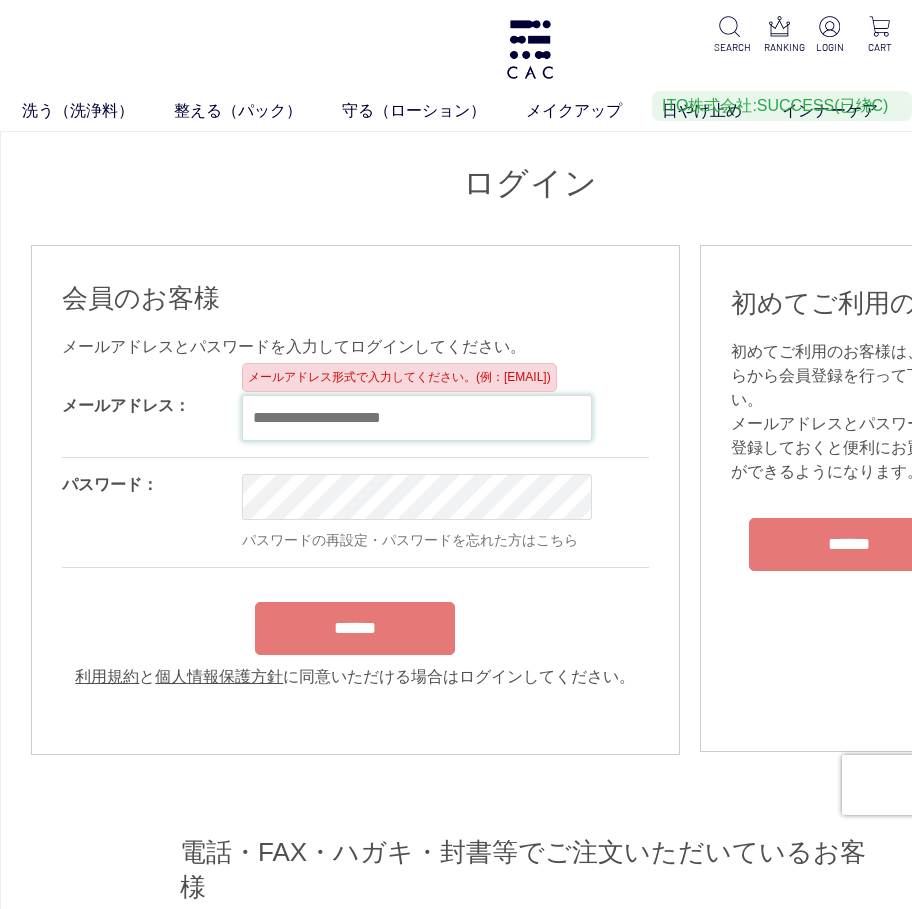 click at bounding box center (417, 418) 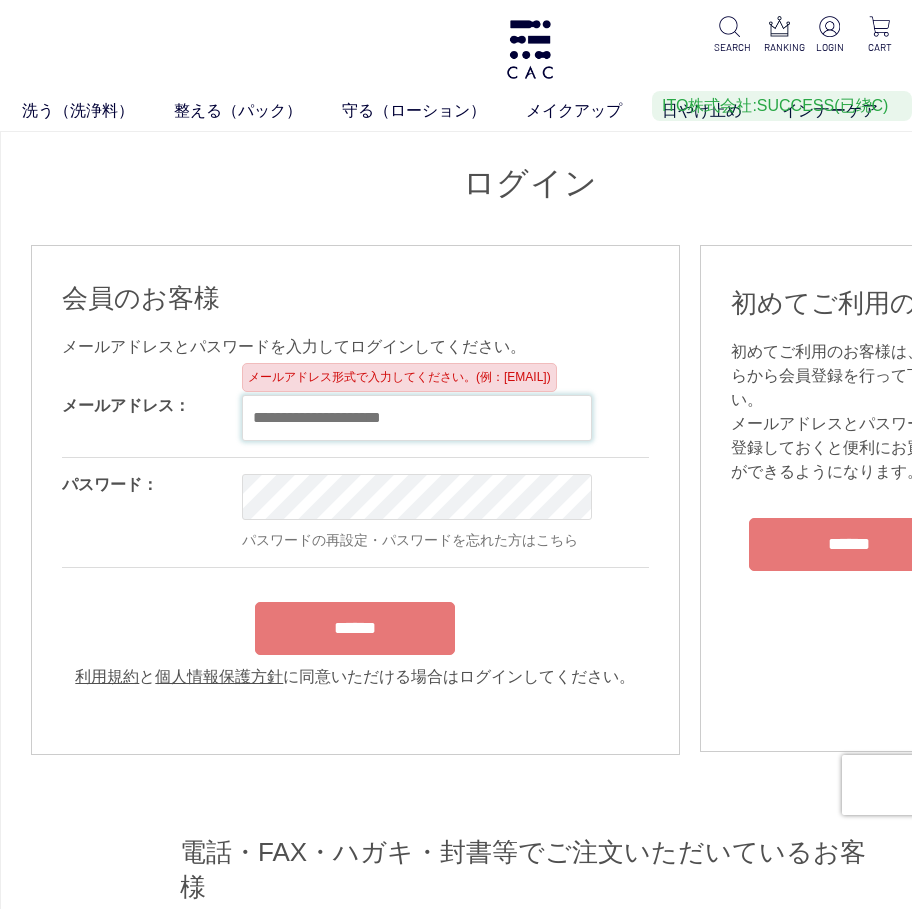 paste on "**********" 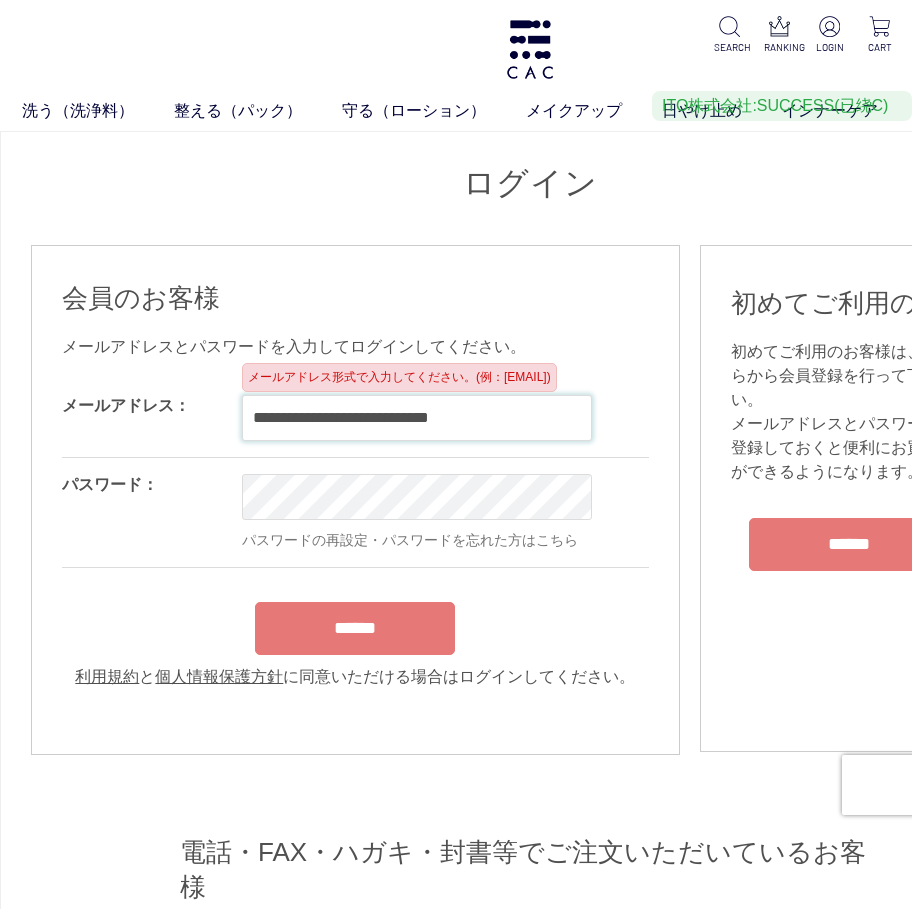 click on "**********" at bounding box center (417, 418) 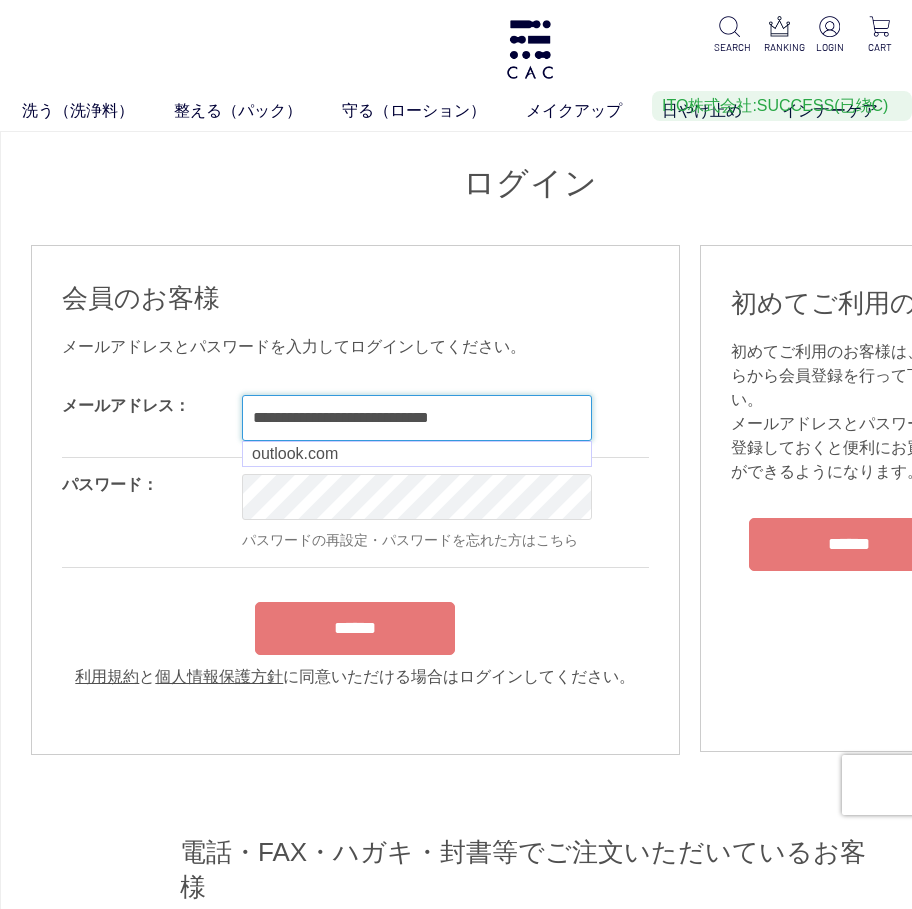 type on "**********" 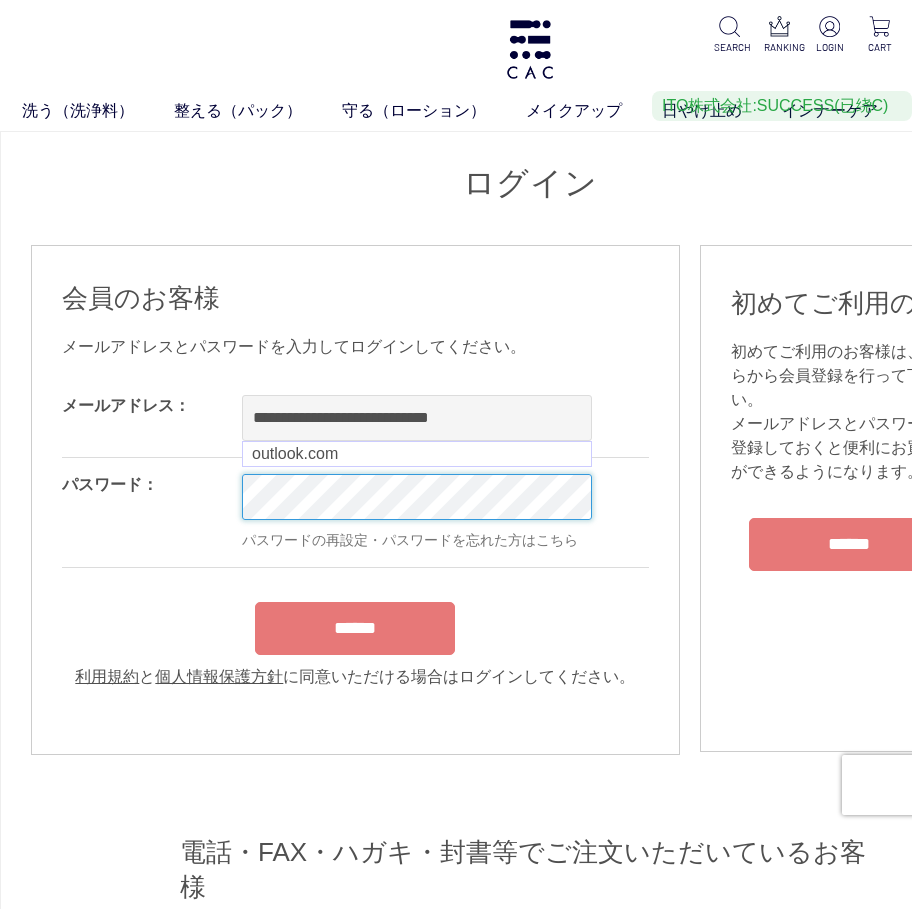 click on "洗う（洗浄料）
液体洗浄料
パウダー洗浄料
泡洗顔料
グッズ
整える（パック）
フェイスパック
ヘアパック
守る（ローション）
保湿化粧水
柔軟化粧水
美容液
ジェル
メイクアップ
ベース
アイ
フェイスカラー
リップ
日やけ止め
インナーケア
クリーナー
SEARCH
RANKING
LOGIN
CART
ログイン
会員のお客様
OK OK" at bounding box center [530, 1701] 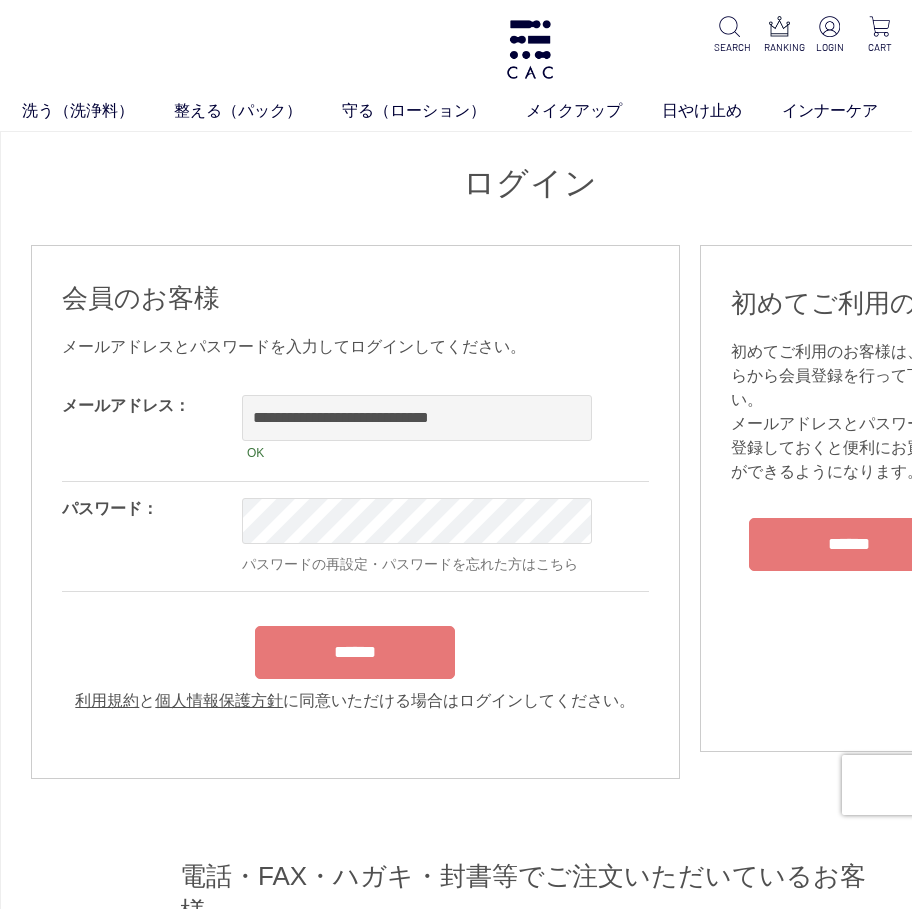 click on "**********" at bounding box center [355, 546] 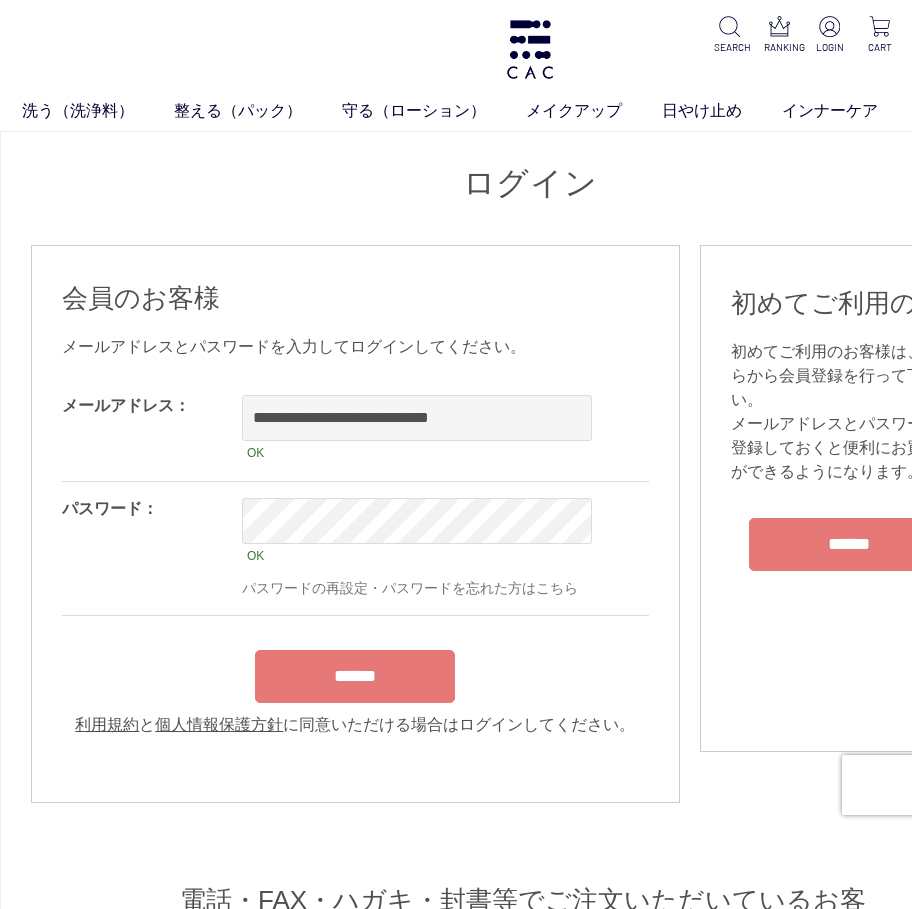 click on "******" at bounding box center [355, 676] 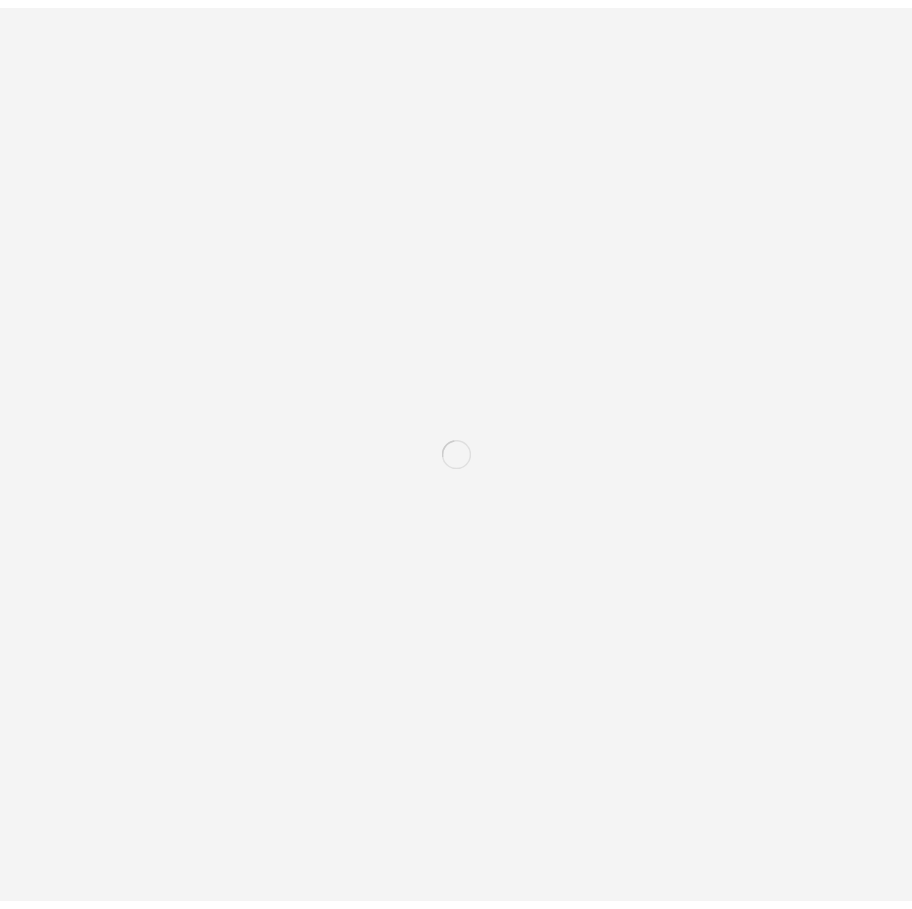 scroll, scrollTop: 0, scrollLeft: 0, axis: both 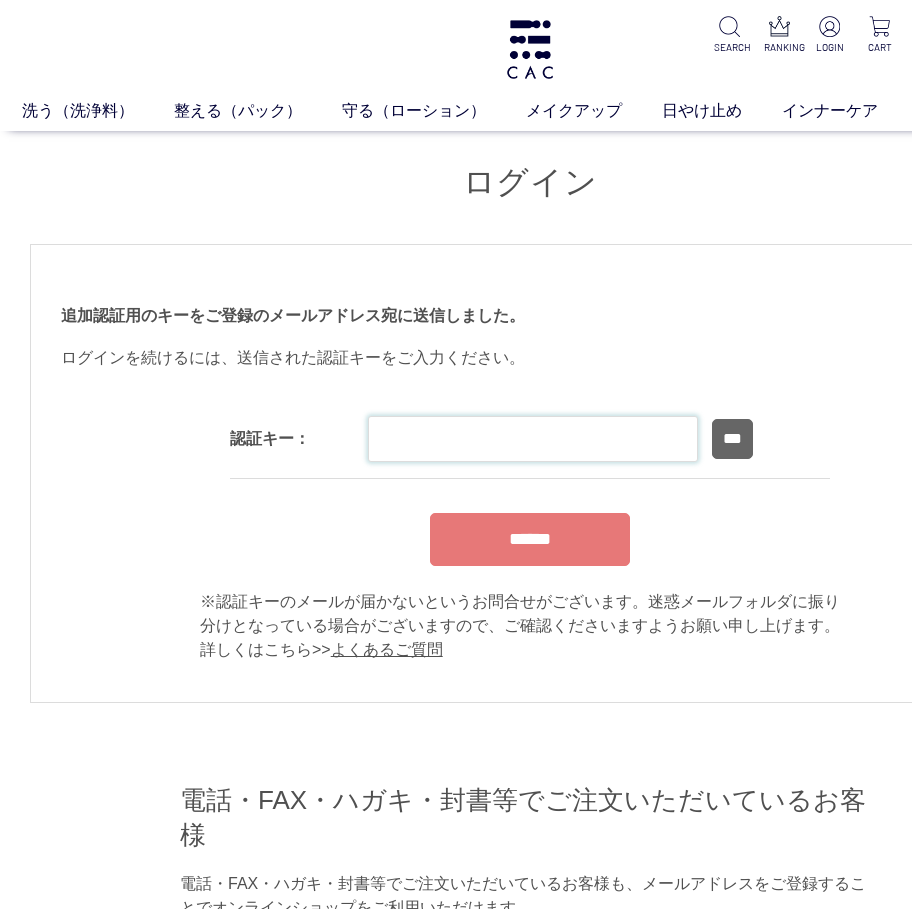 click at bounding box center [533, 439] 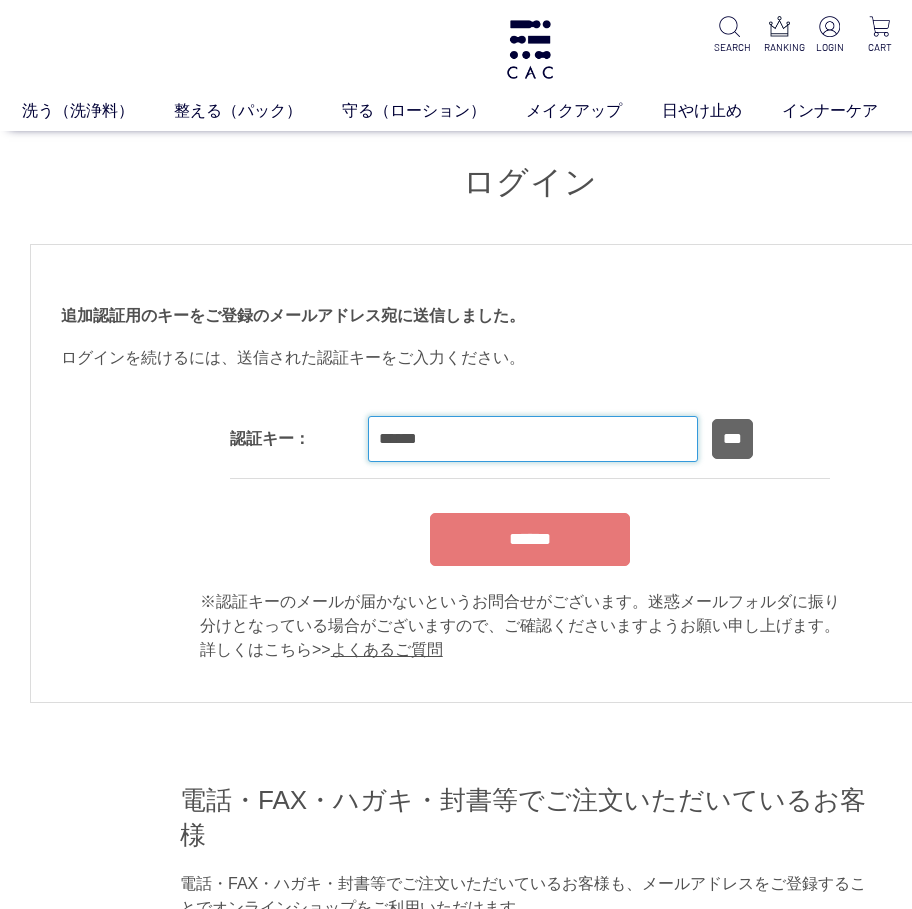 type on "******" 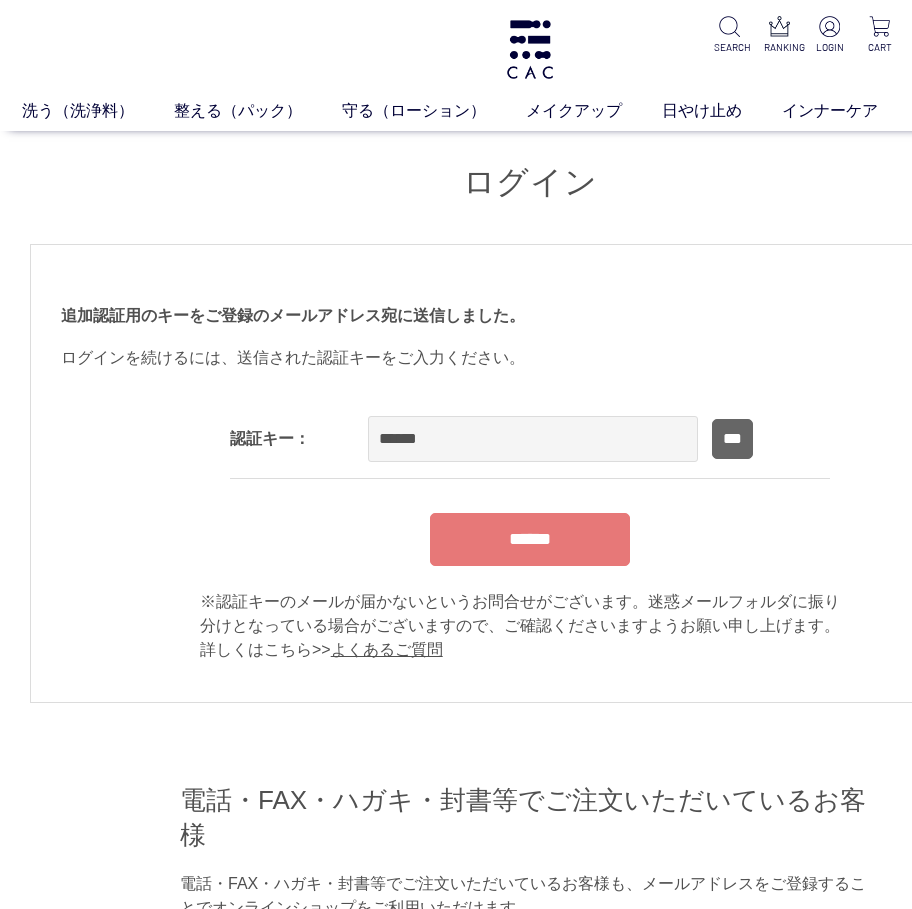 click on "******" at bounding box center (530, 539) 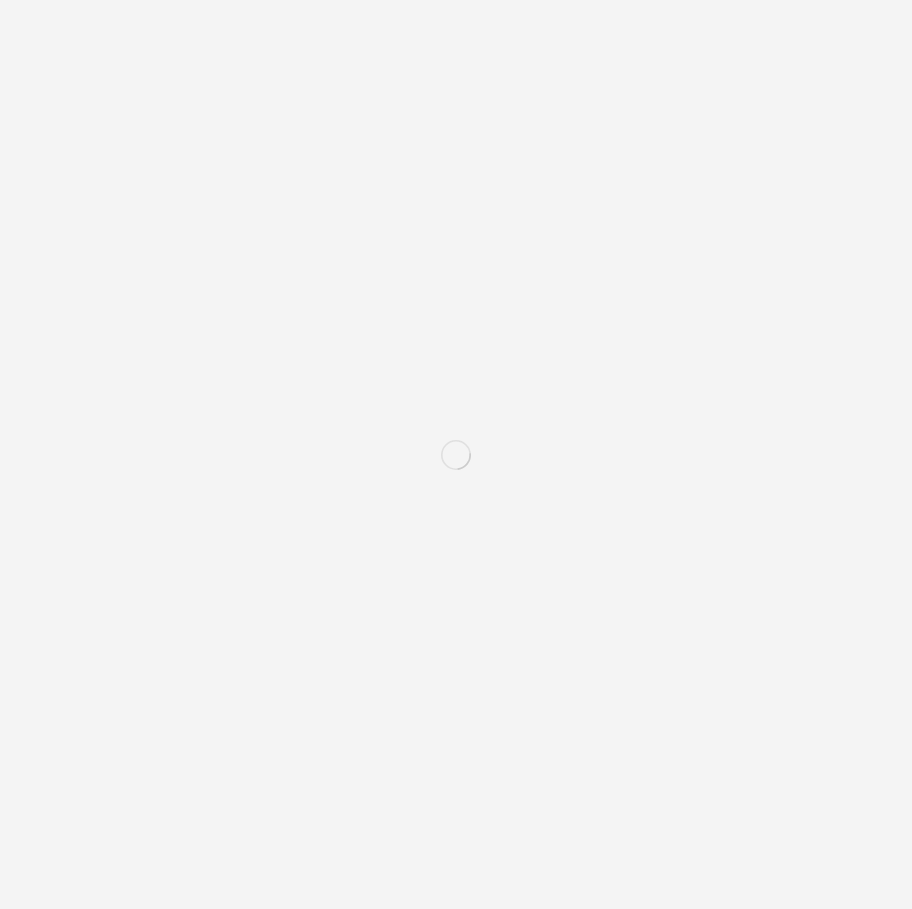 scroll, scrollTop: 0, scrollLeft: 0, axis: both 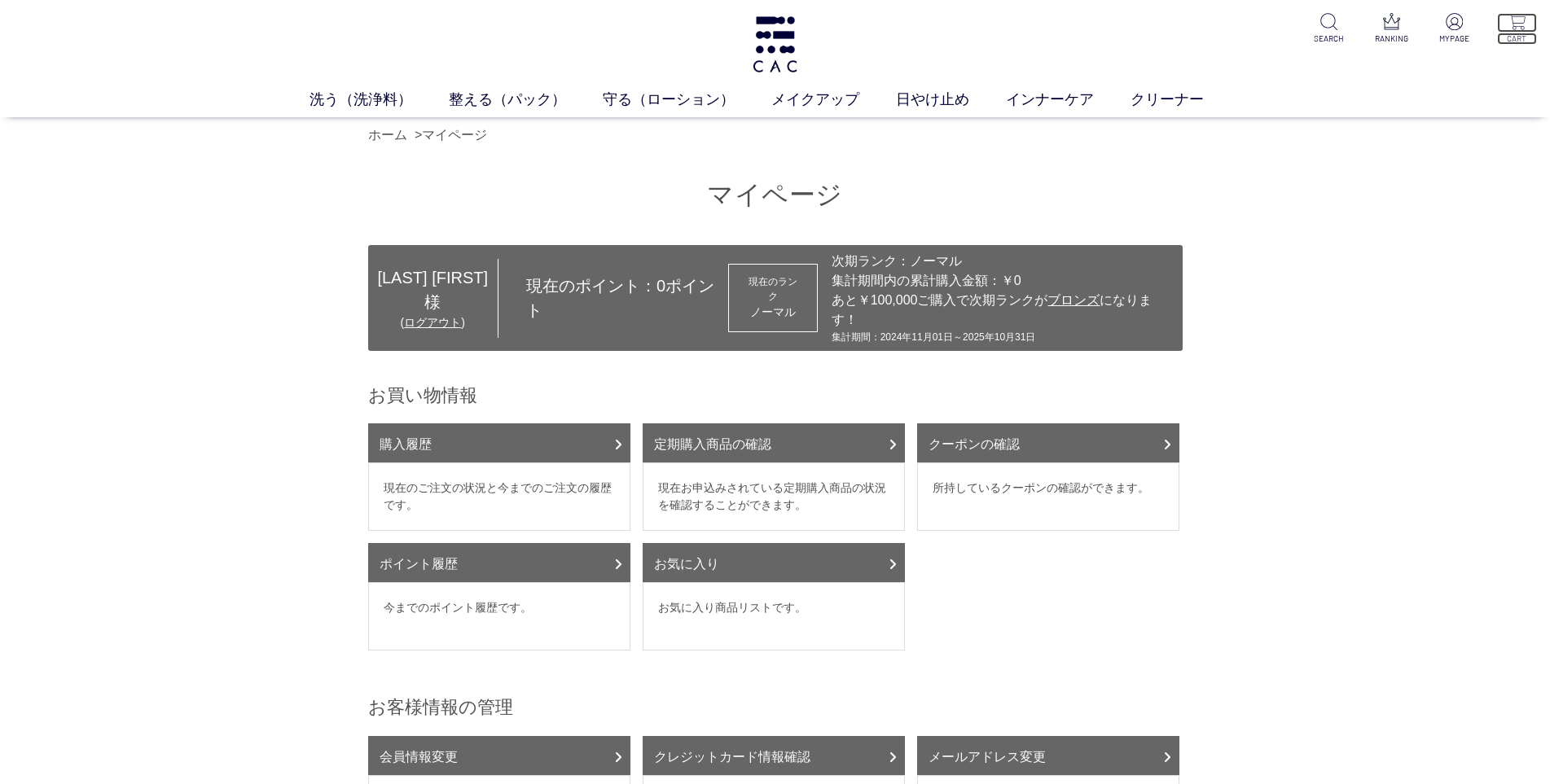 click at bounding box center (1517, 21) 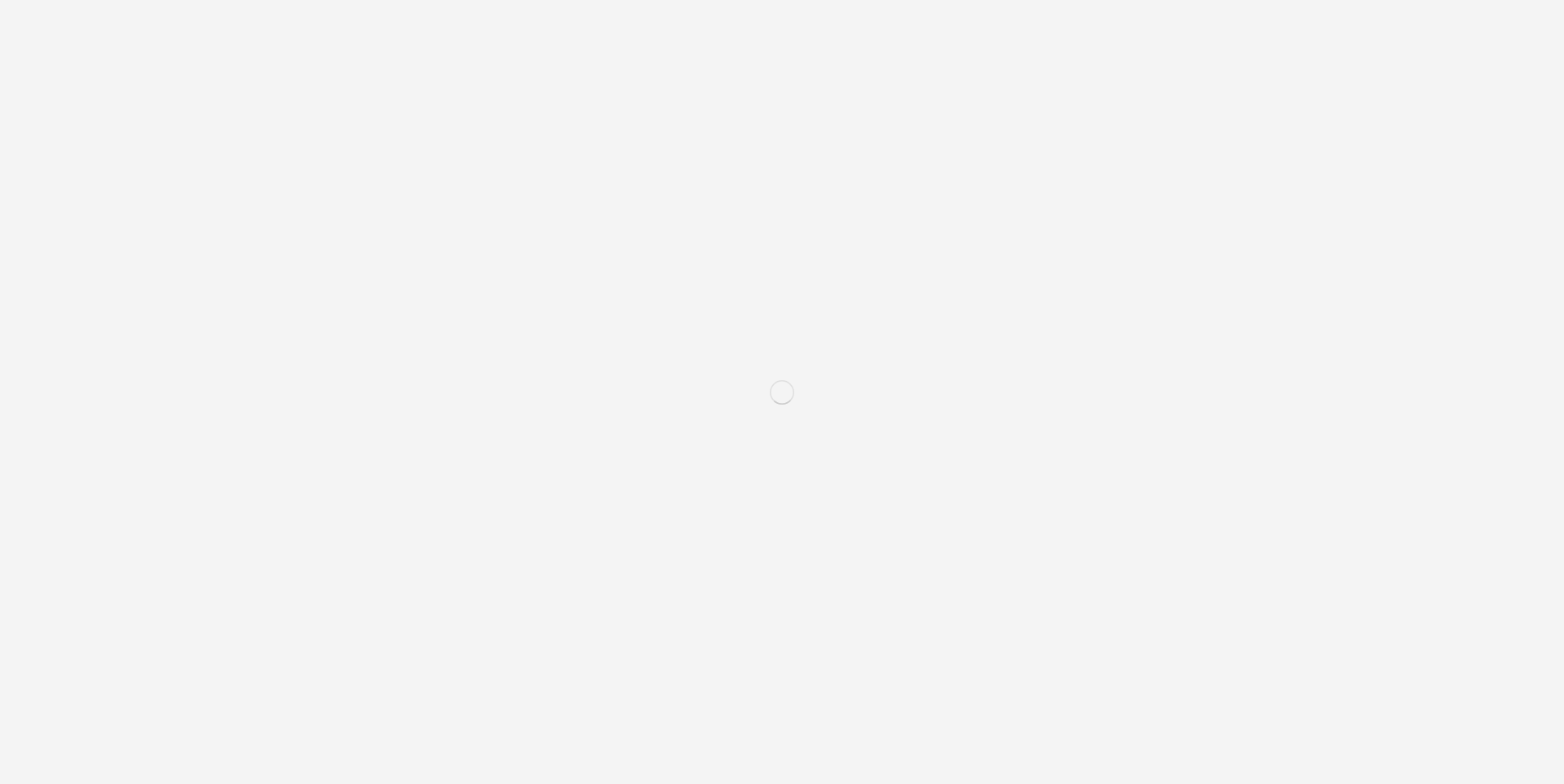 scroll, scrollTop: 0, scrollLeft: 0, axis: both 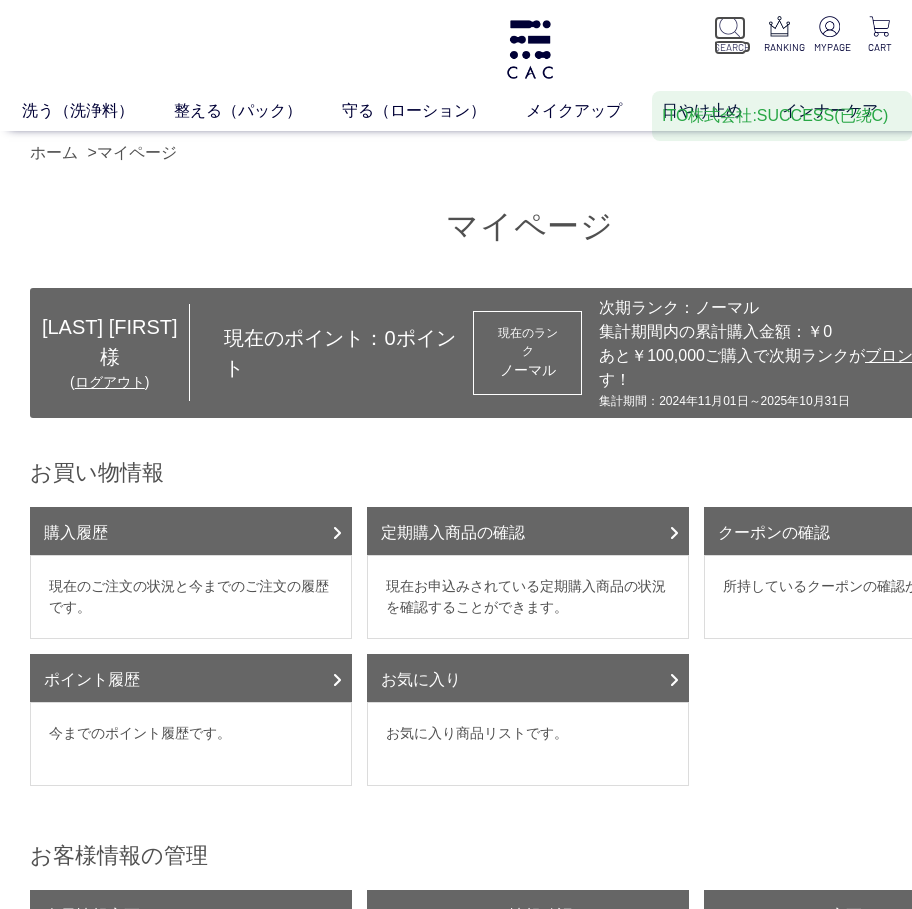 click at bounding box center (729, 26) 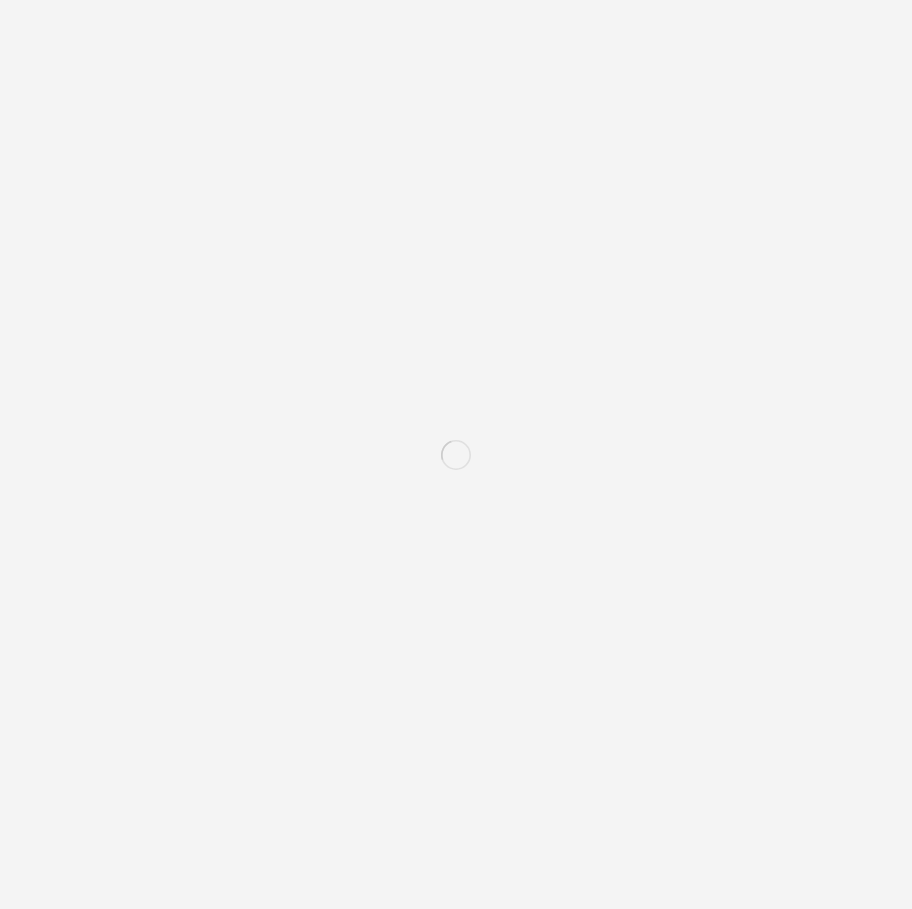 scroll, scrollTop: 0, scrollLeft: 0, axis: both 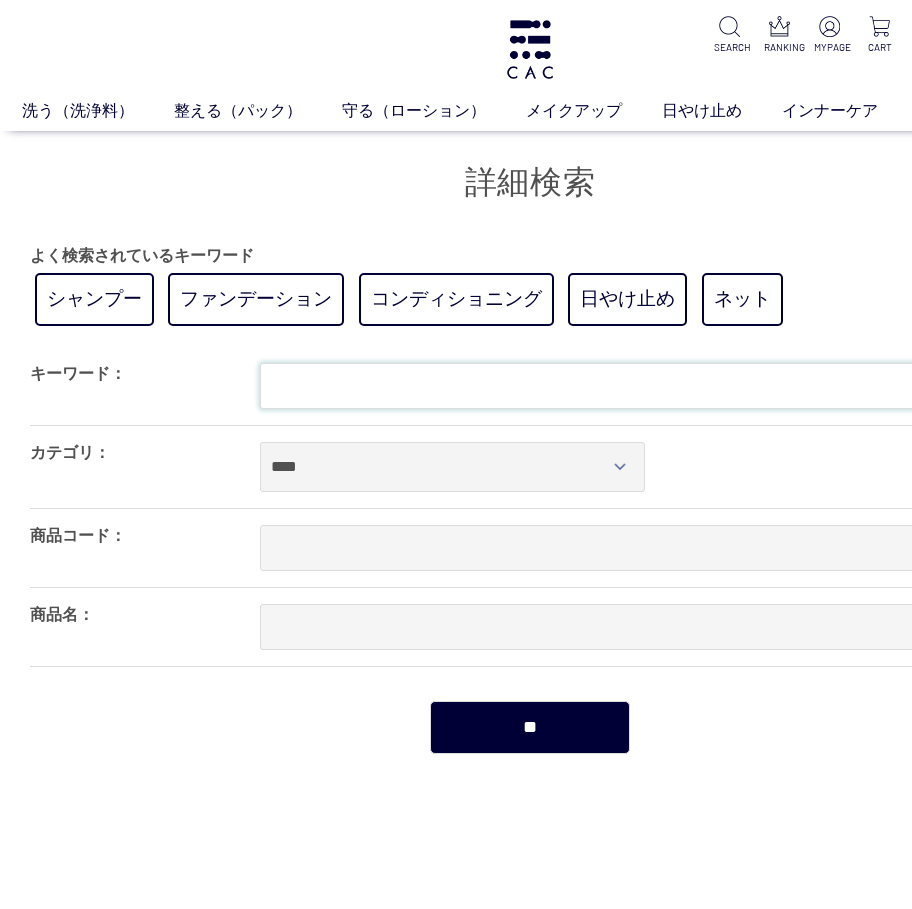 click at bounding box center (645, 386) 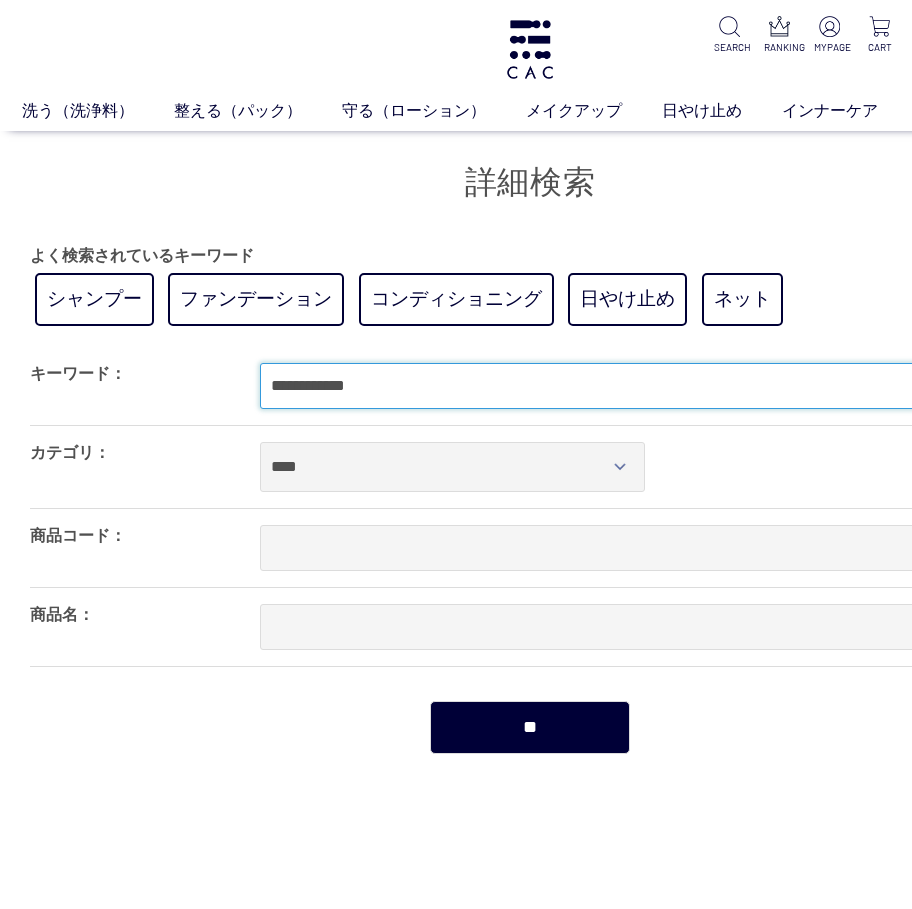 type on "**********" 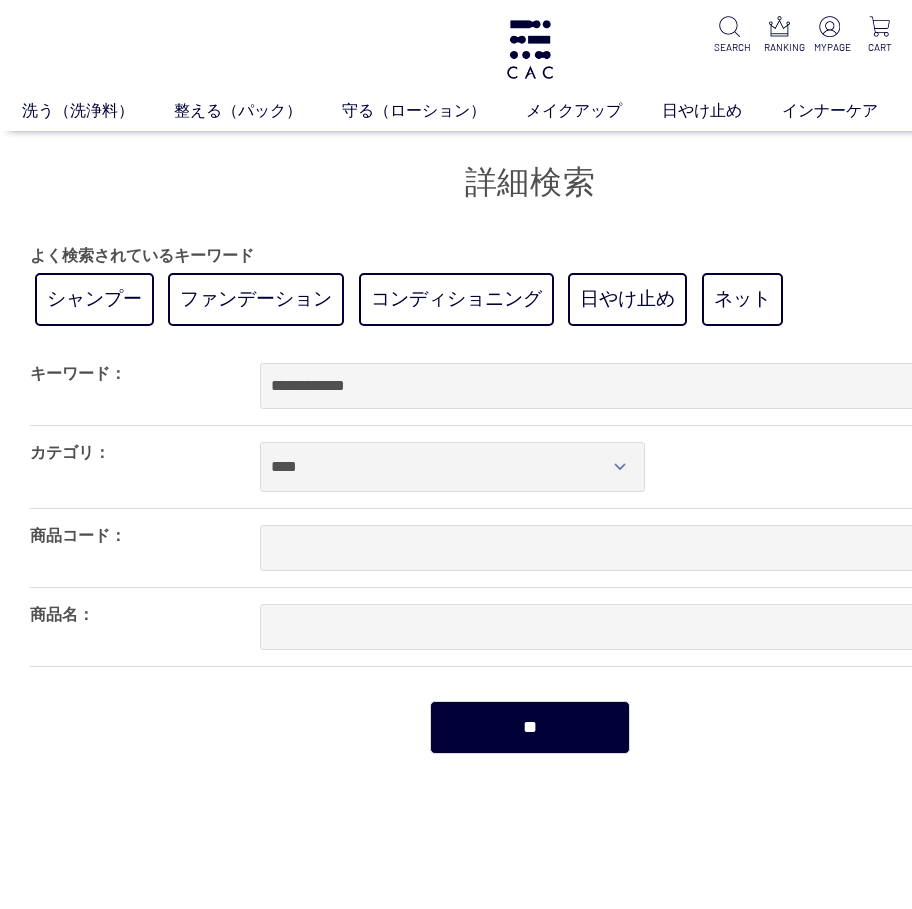 click on "**" at bounding box center (530, 727) 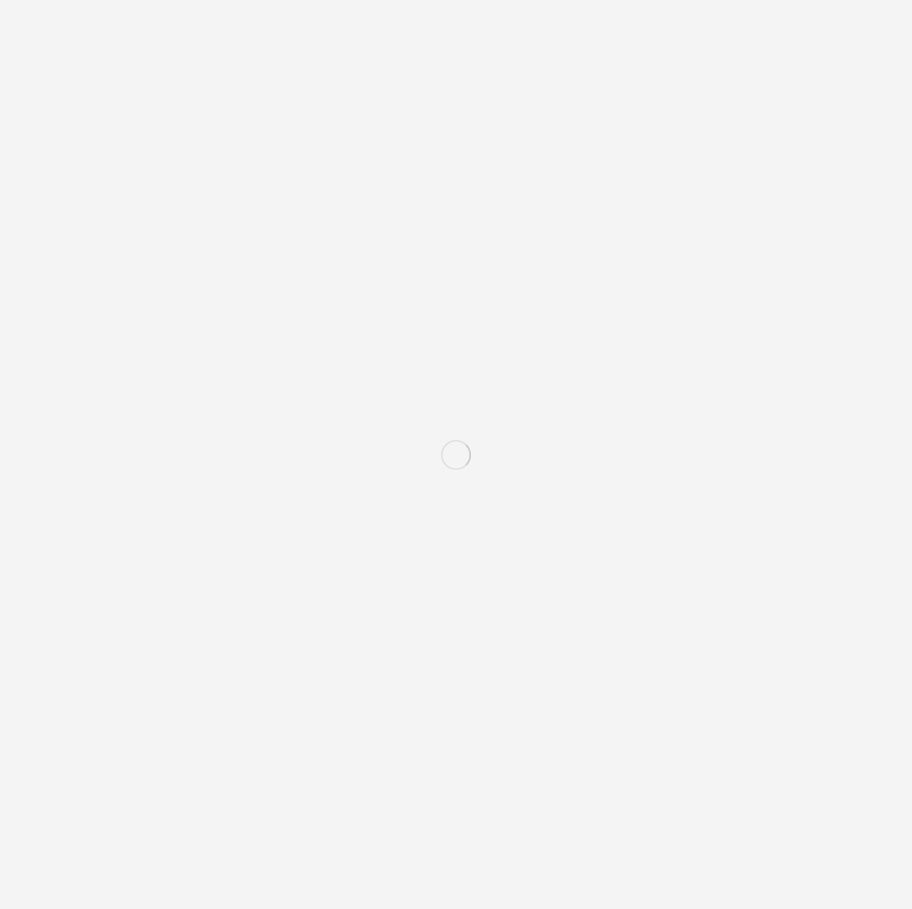 scroll, scrollTop: 0, scrollLeft: 0, axis: both 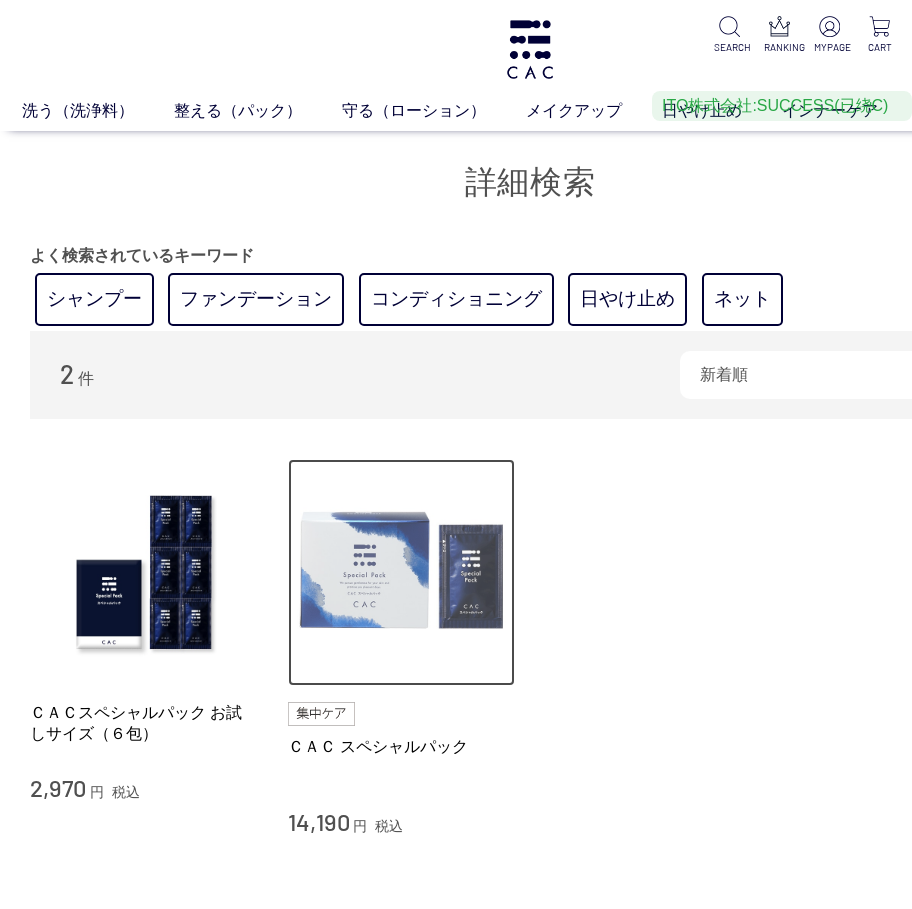 click at bounding box center [402, 573] 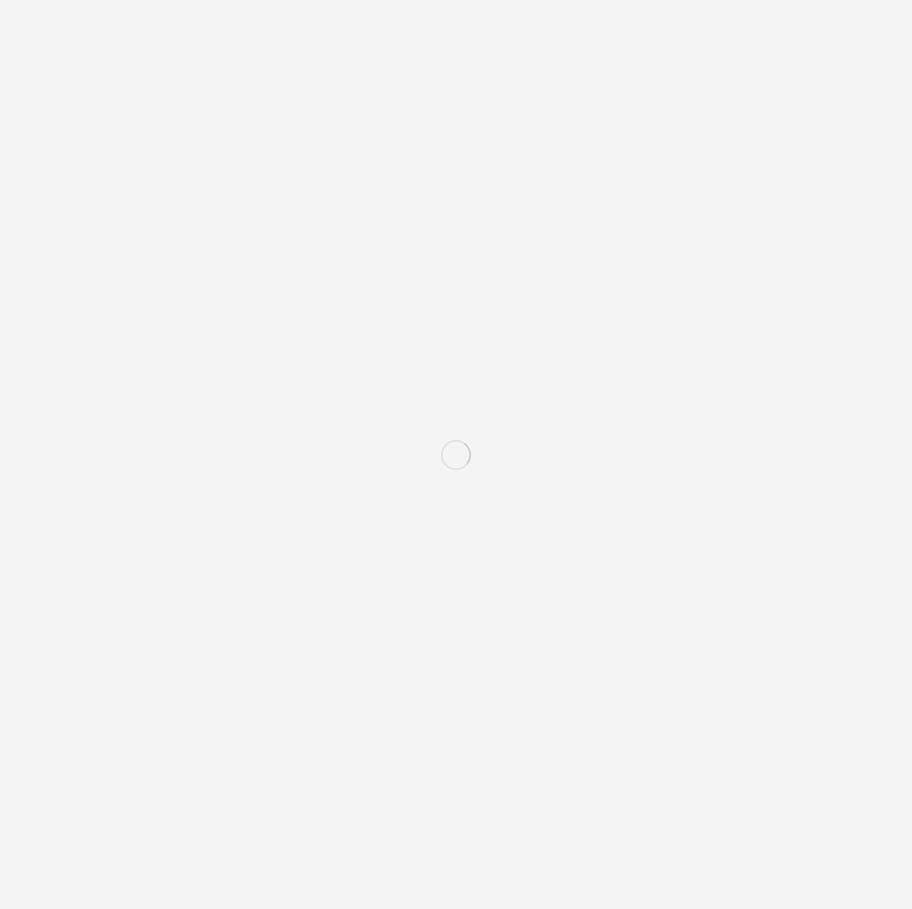 scroll, scrollTop: 0, scrollLeft: 0, axis: both 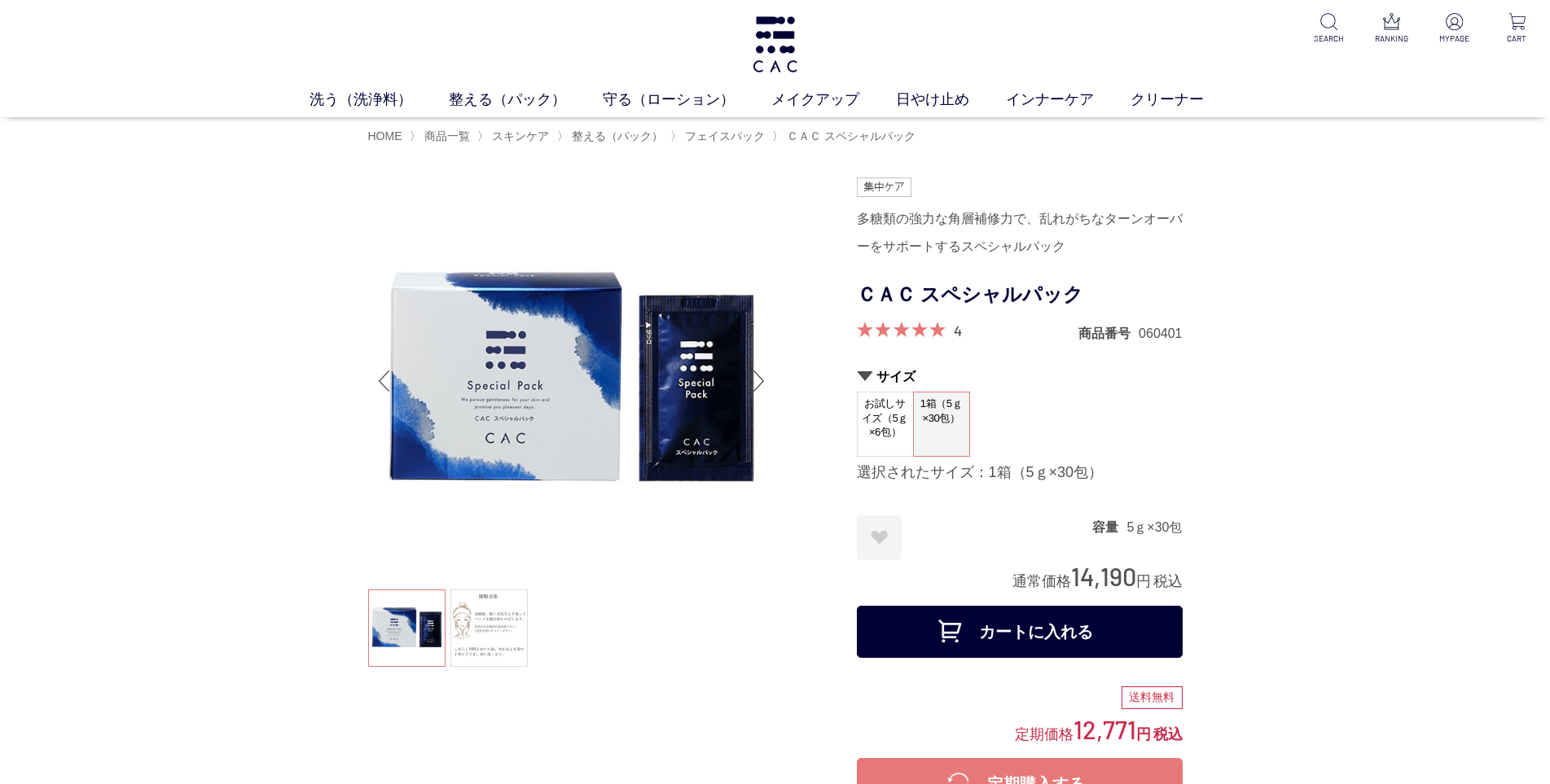 click on "カートに入れる" at bounding box center (1020, 632) 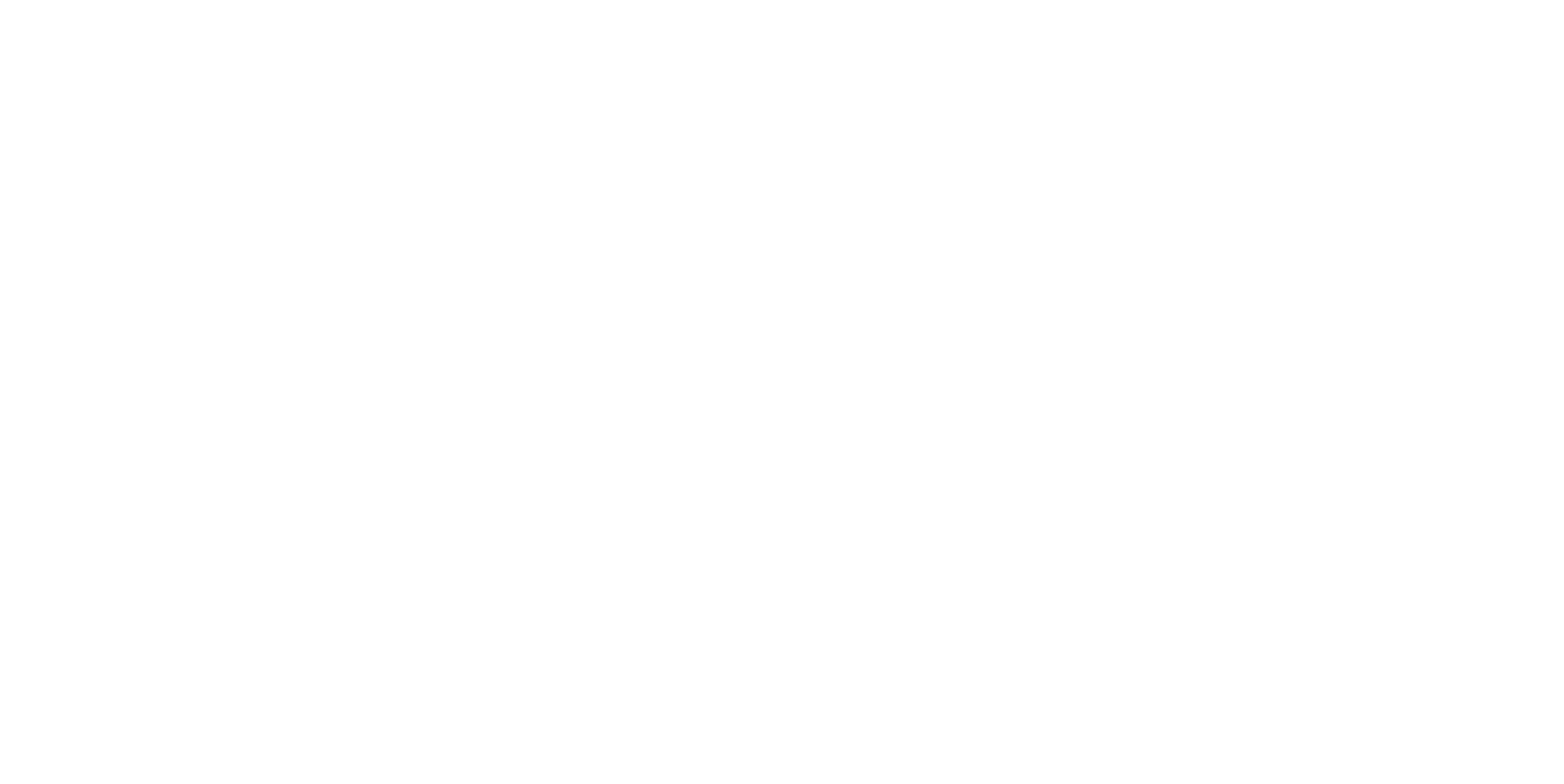 scroll, scrollTop: 0, scrollLeft: 0, axis: both 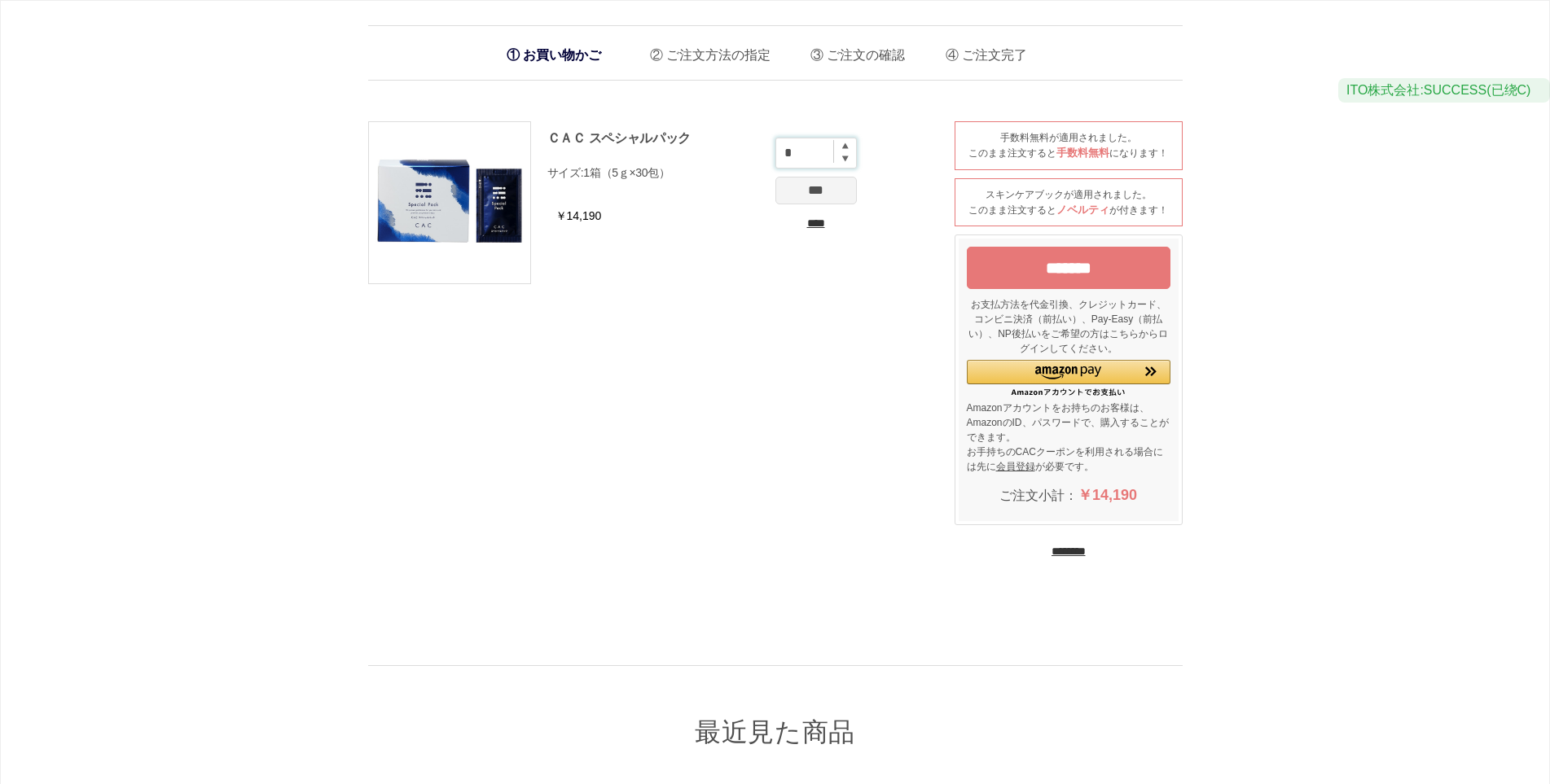 click on "*" at bounding box center [816, 153] 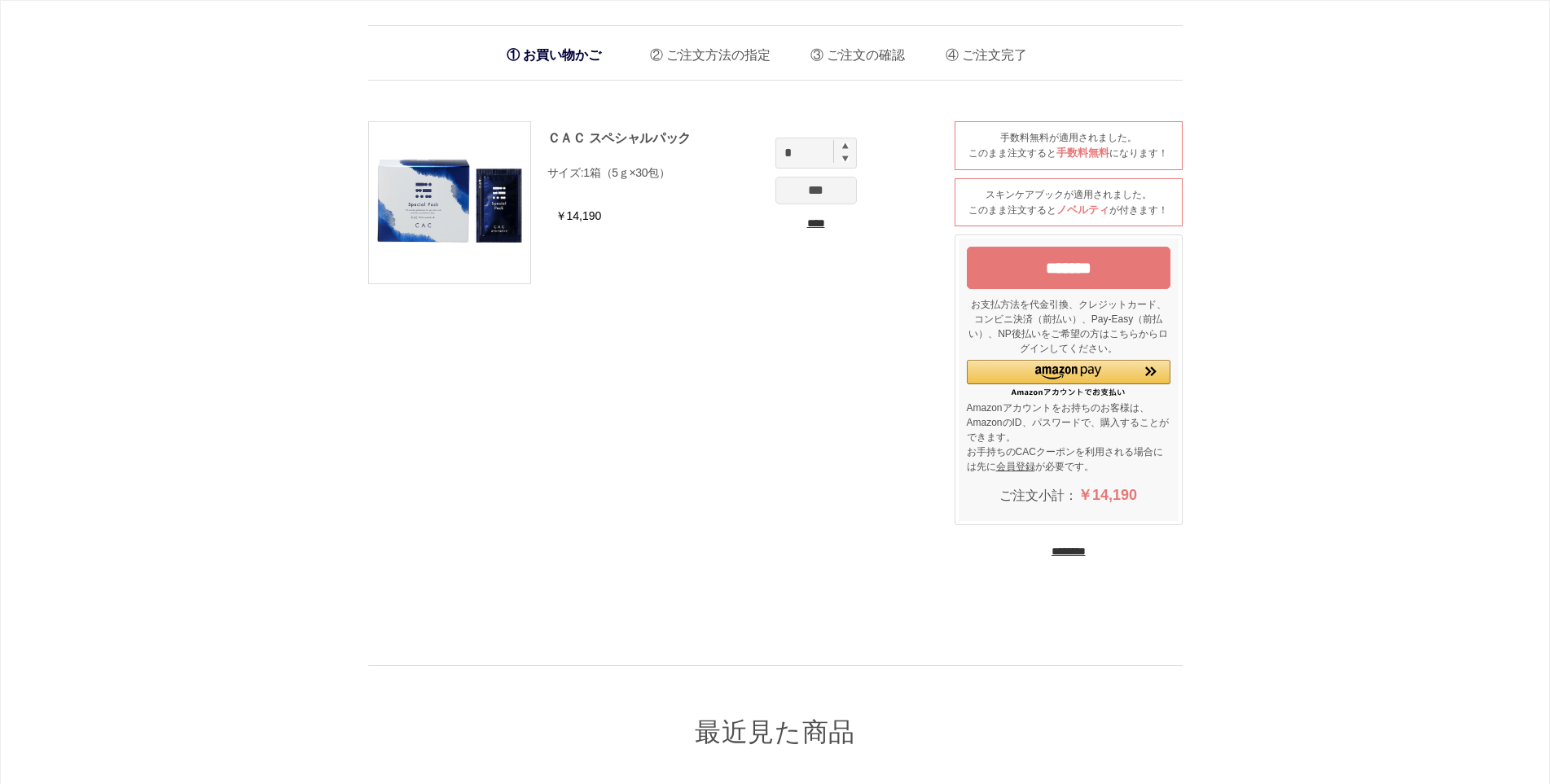 click at bounding box center [845, 146] 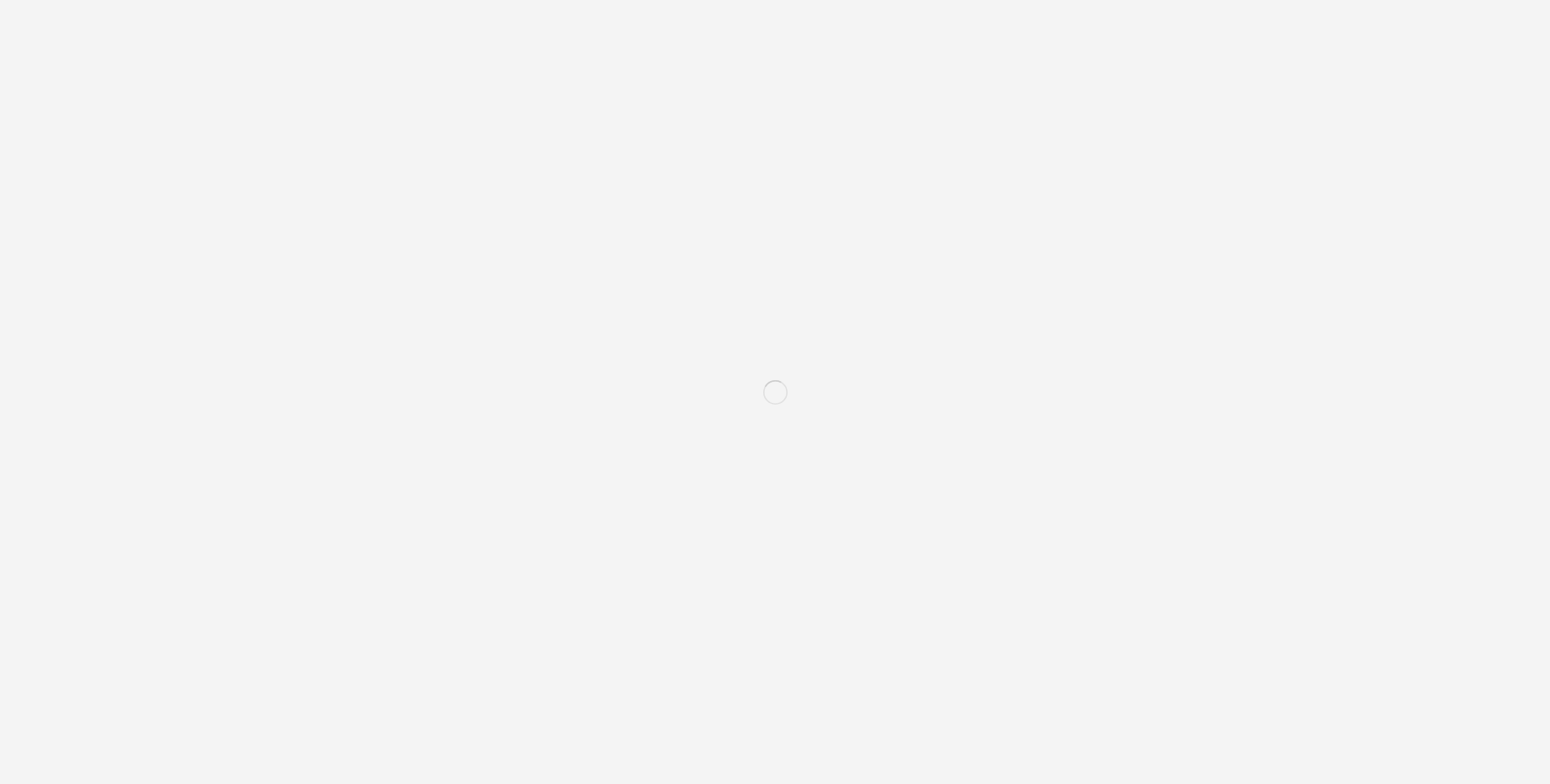 scroll, scrollTop: 0, scrollLeft: 0, axis: both 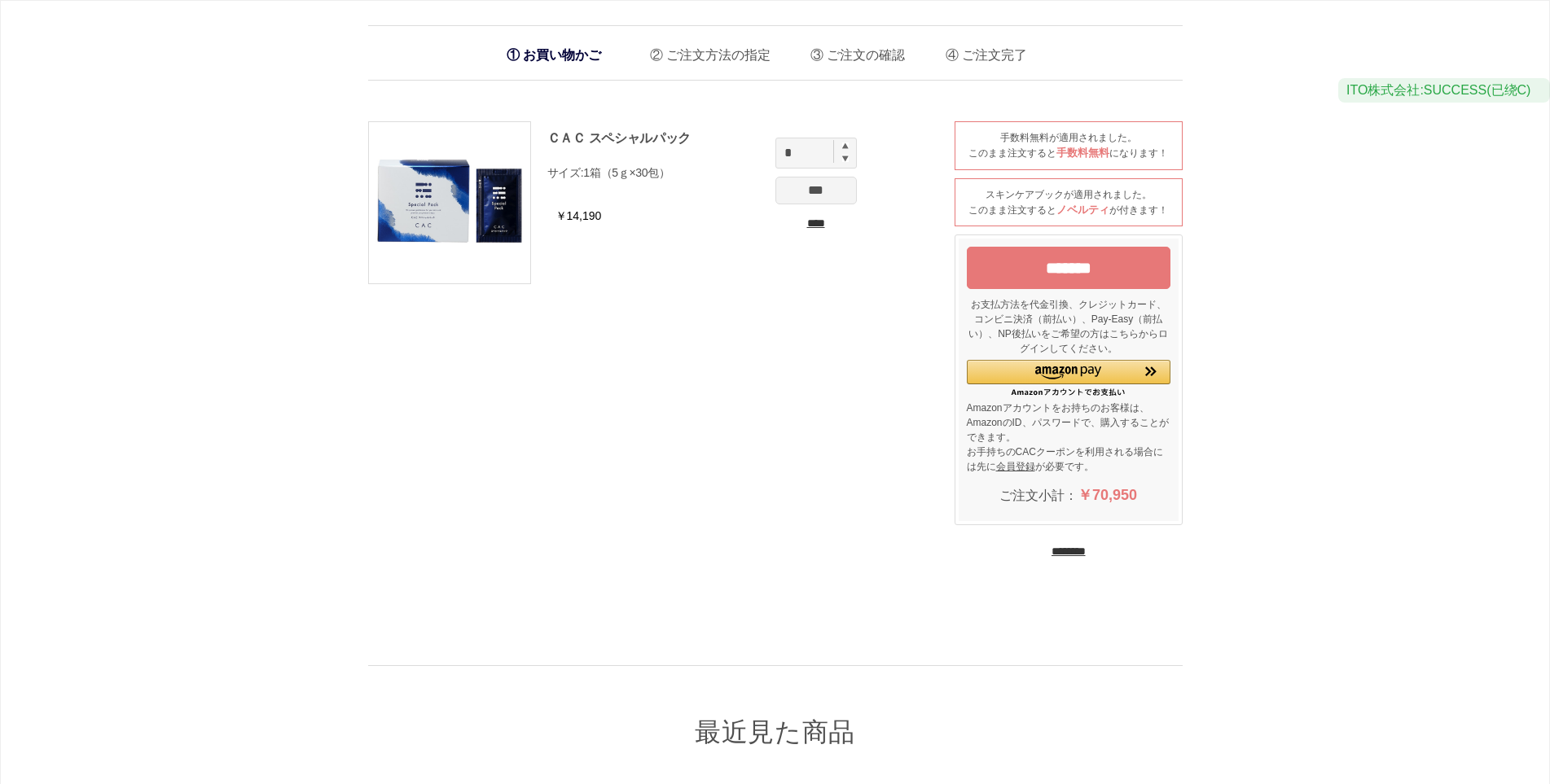 click on "*******" at bounding box center (1069, 268) 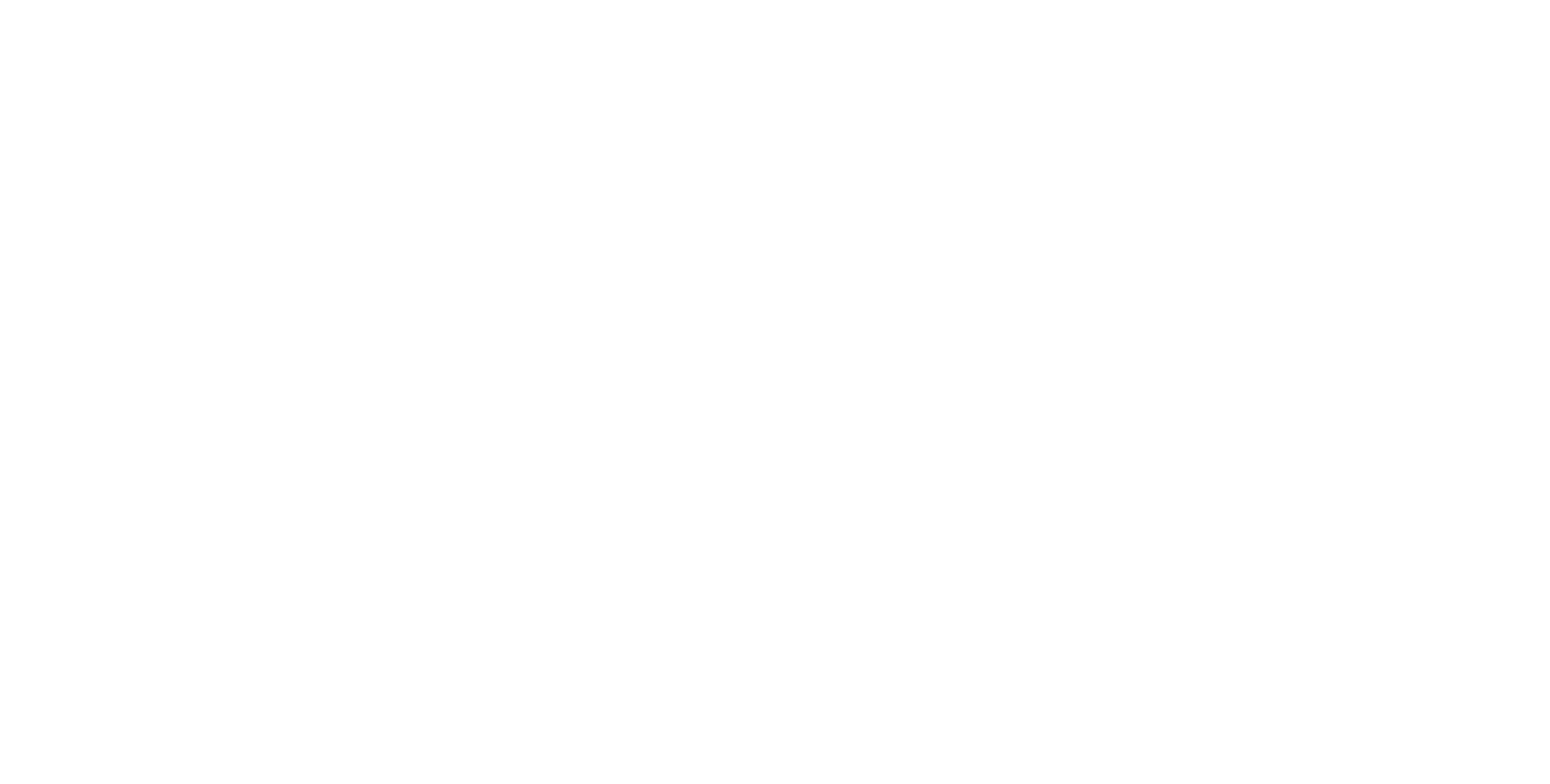 scroll, scrollTop: 0, scrollLeft: 0, axis: both 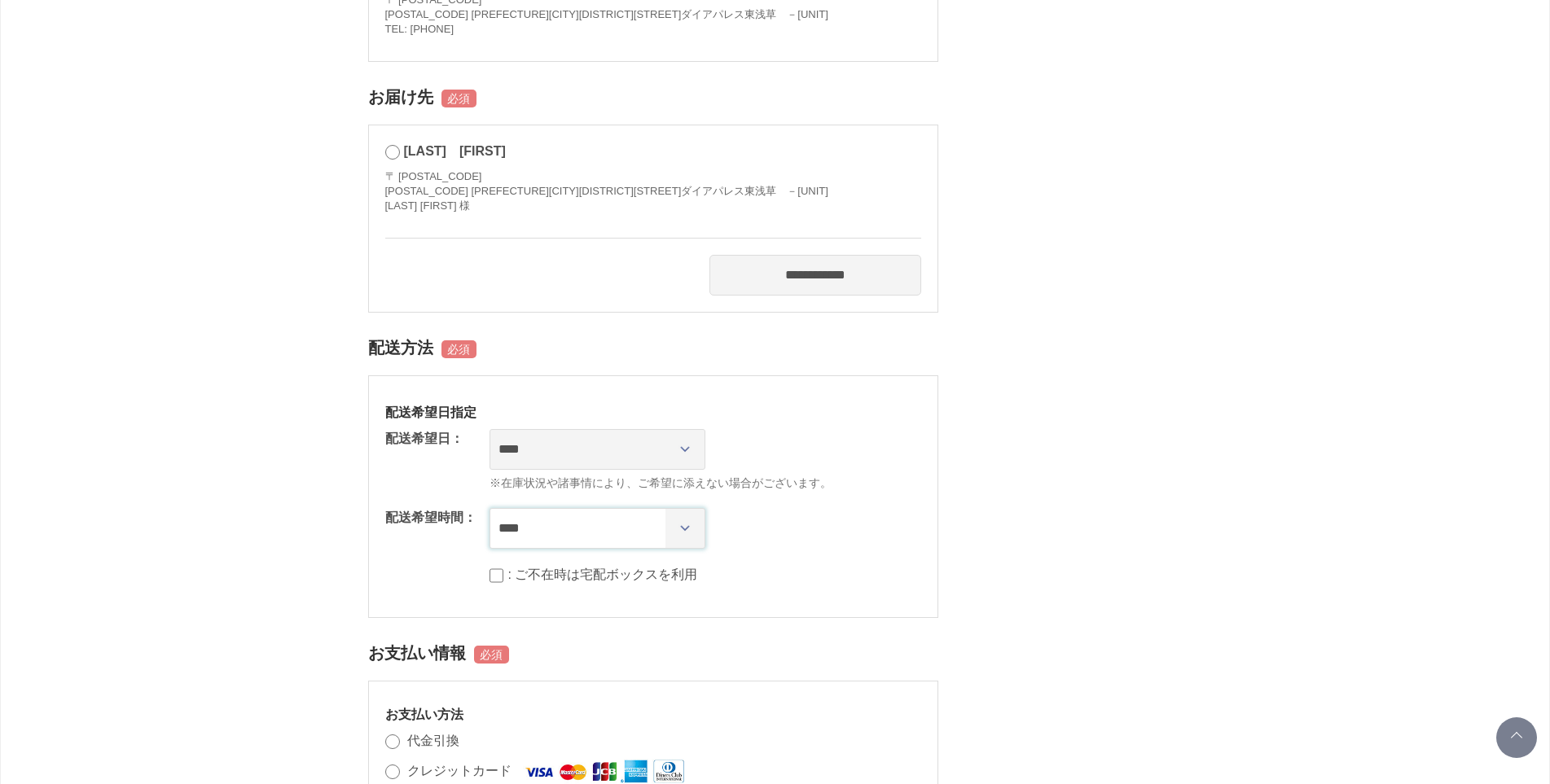 drag, startPoint x: 565, startPoint y: 514, endPoint x: 565, endPoint y: 524, distance: 10 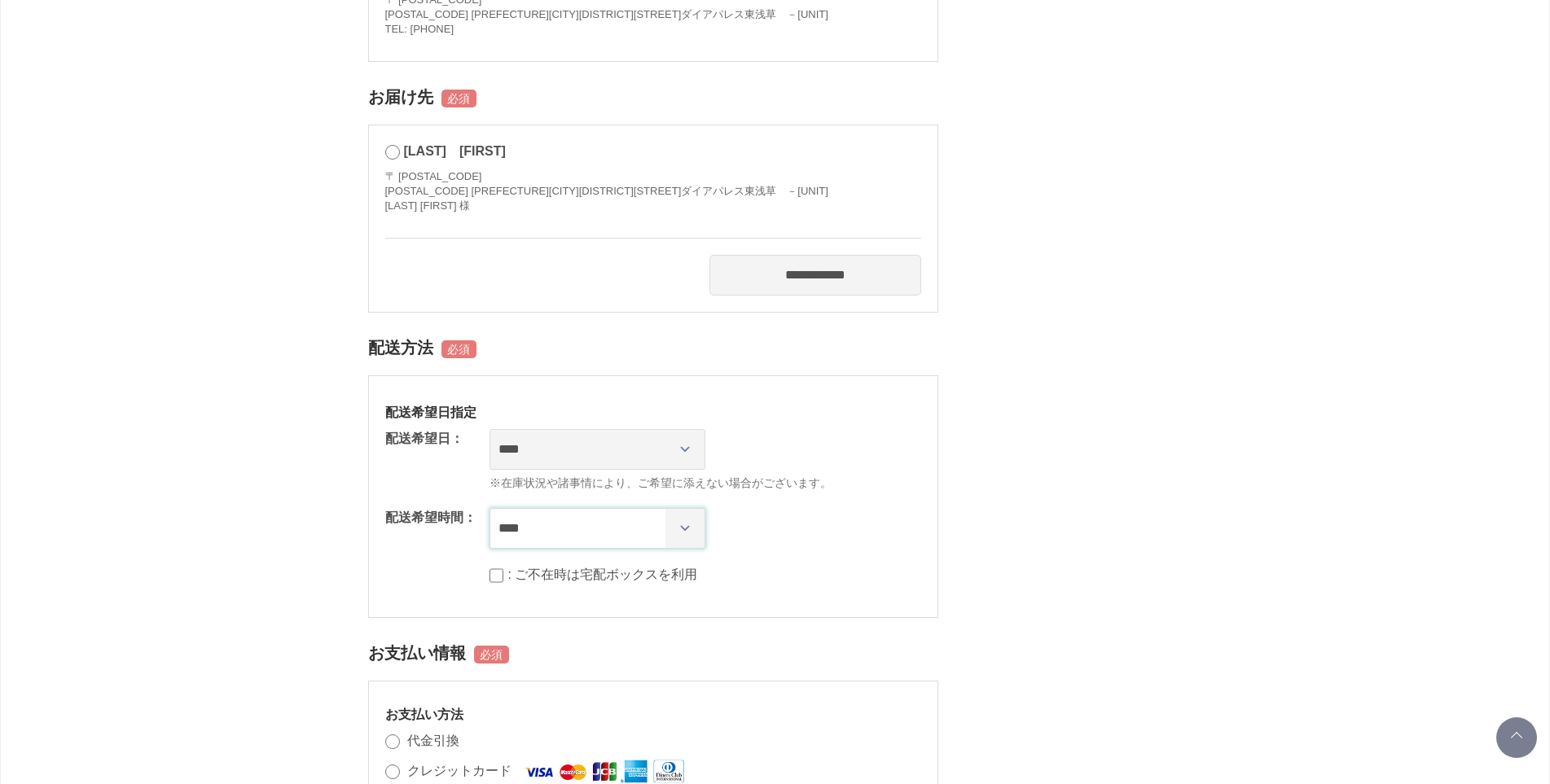 select on "**" 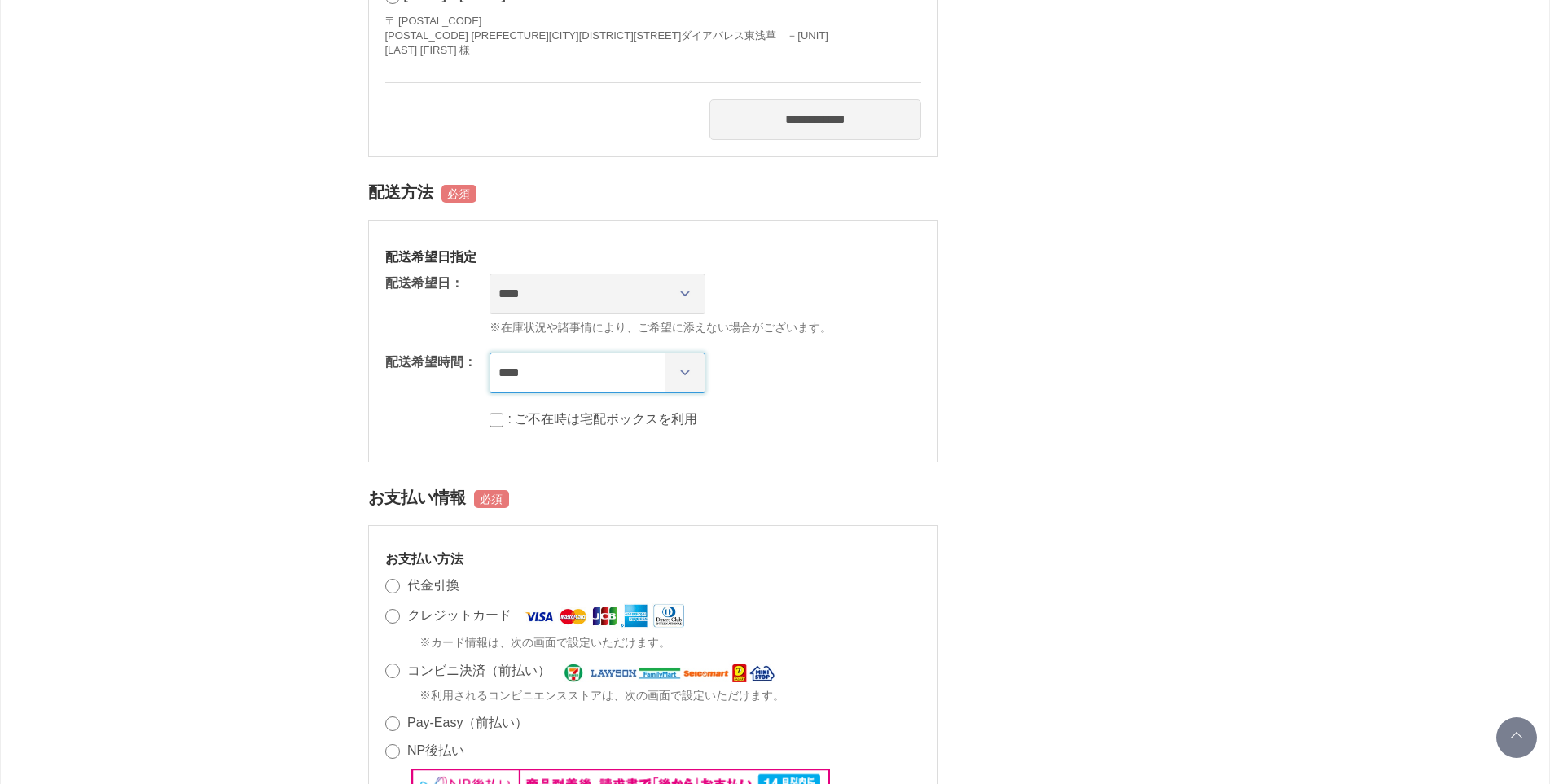 scroll, scrollTop: 570, scrollLeft: 0, axis: vertical 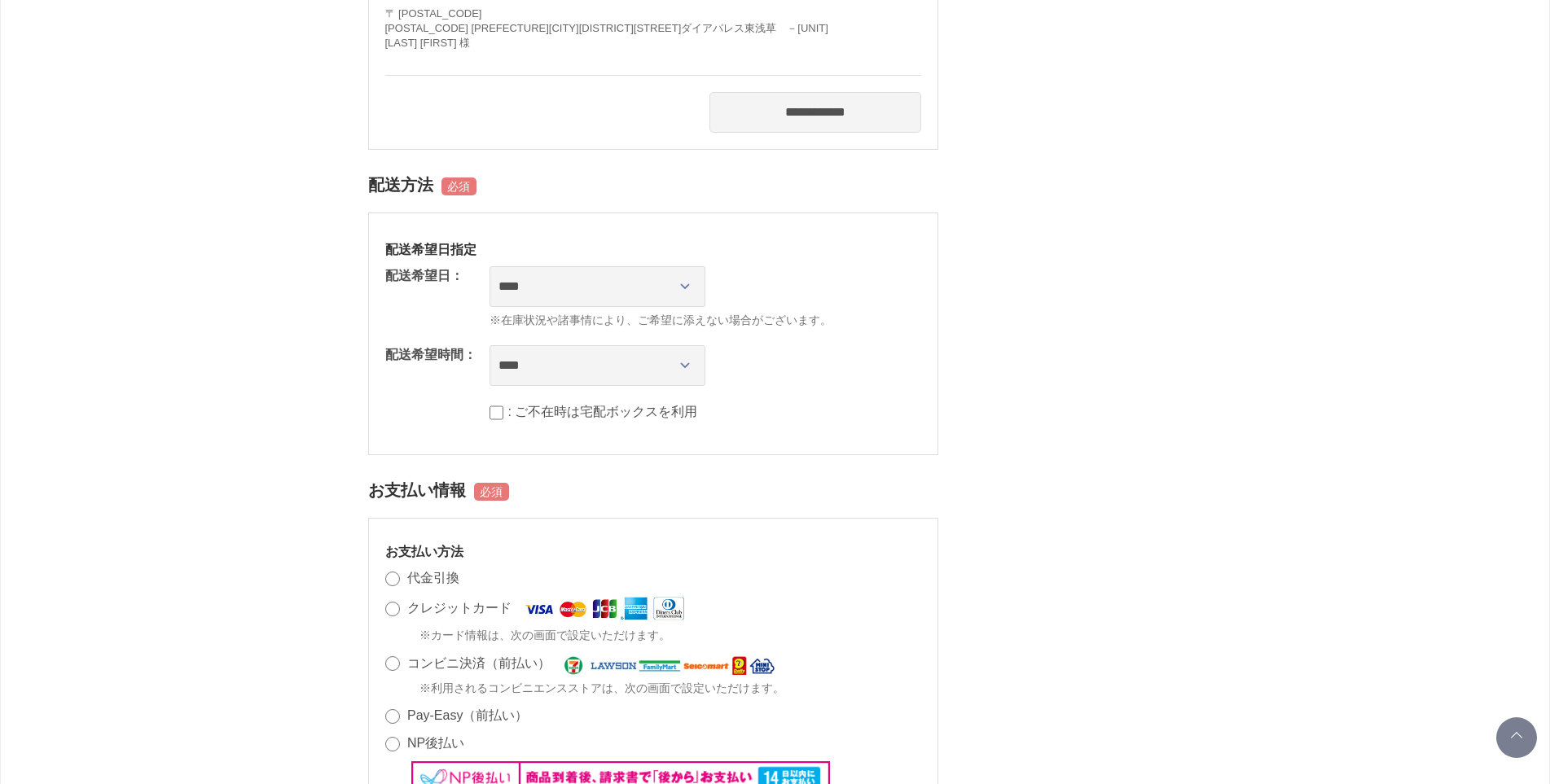 click on "クレジットカード" at bounding box center [459, 607] 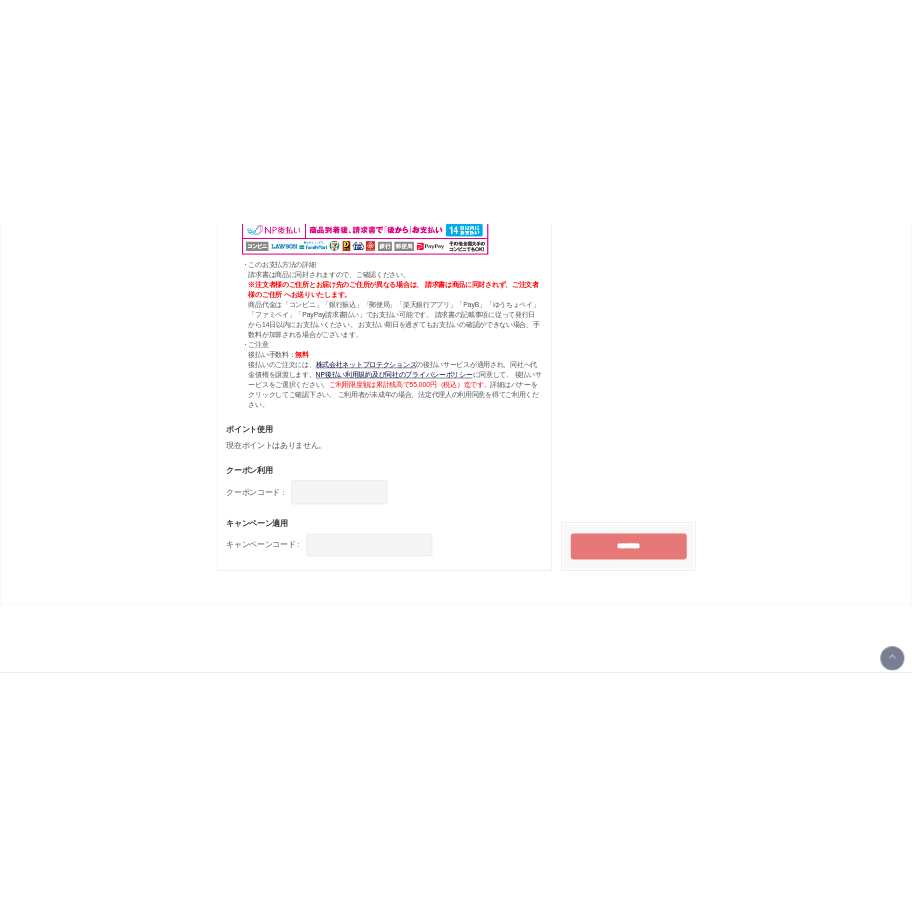 scroll, scrollTop: 1667, scrollLeft: 0, axis: vertical 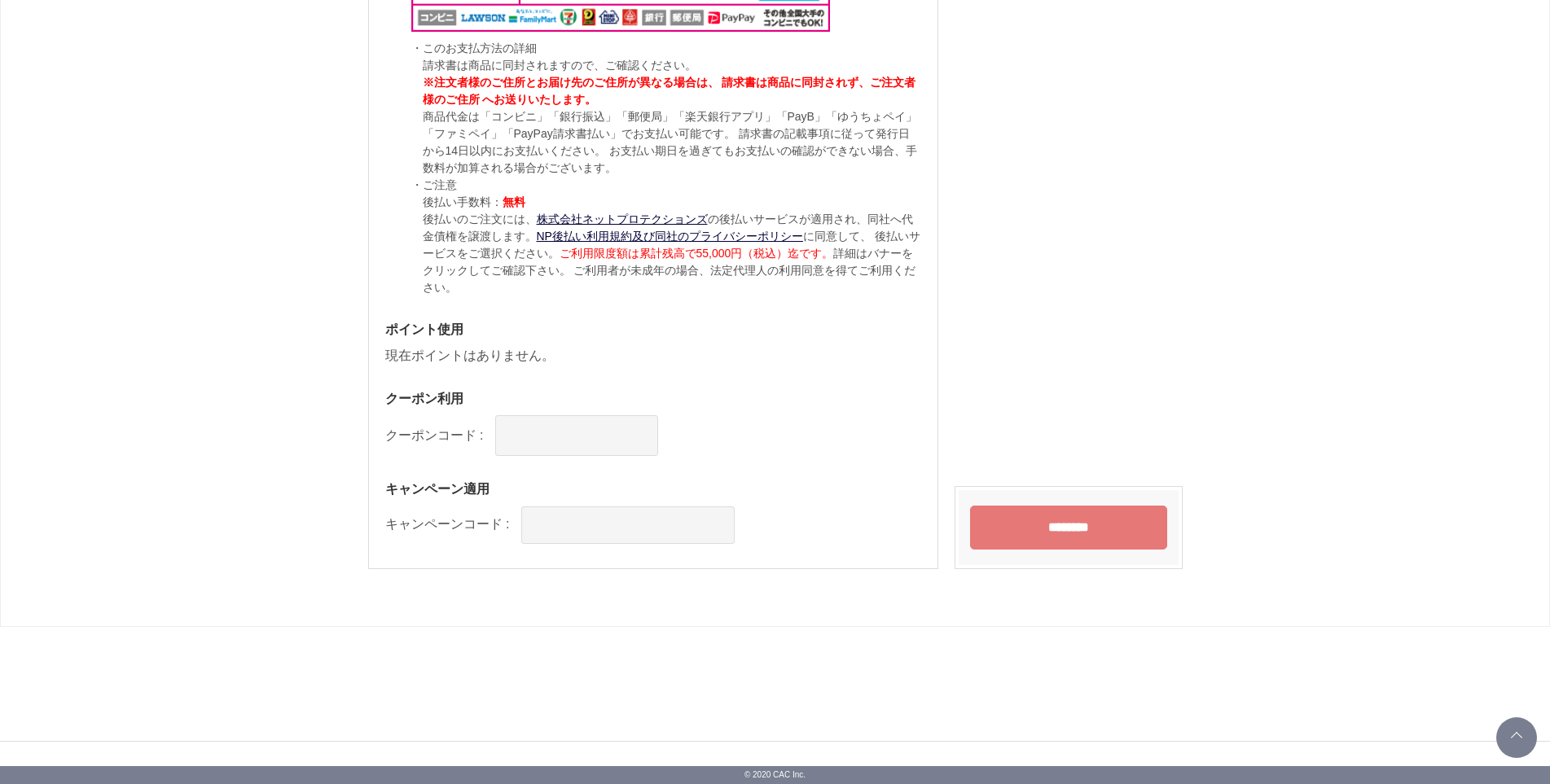click on "********" at bounding box center (1069, 528) 